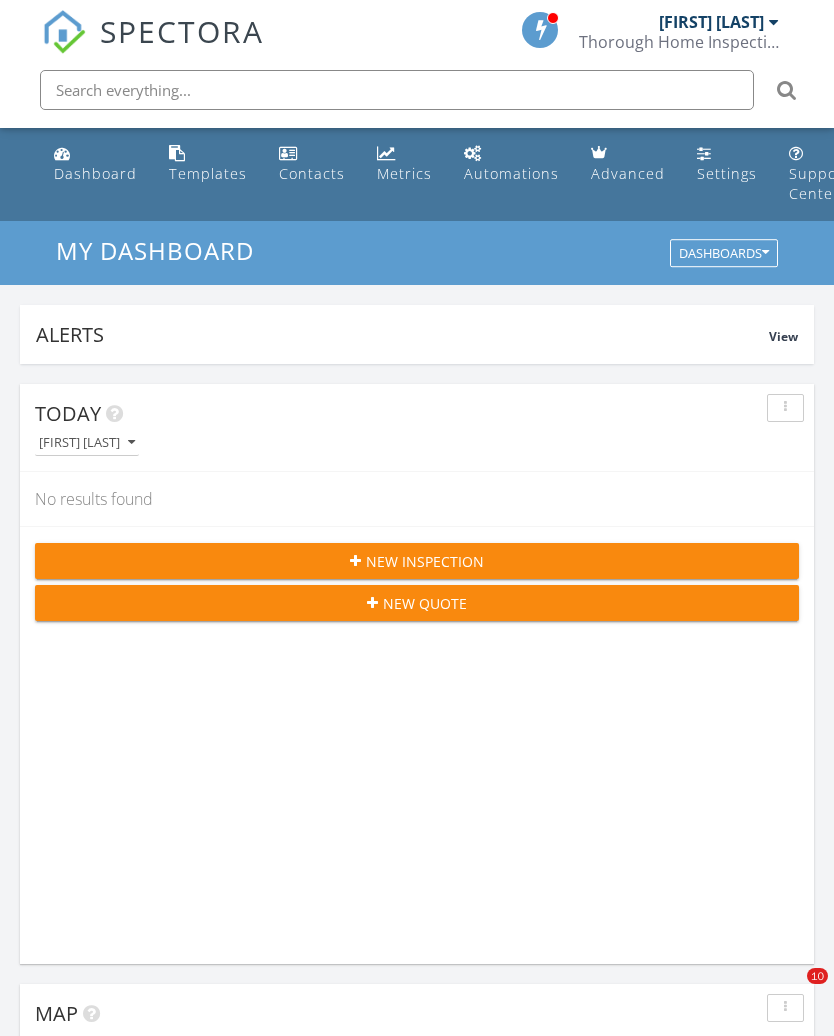 scroll, scrollTop: 2, scrollLeft: 0, axis: vertical 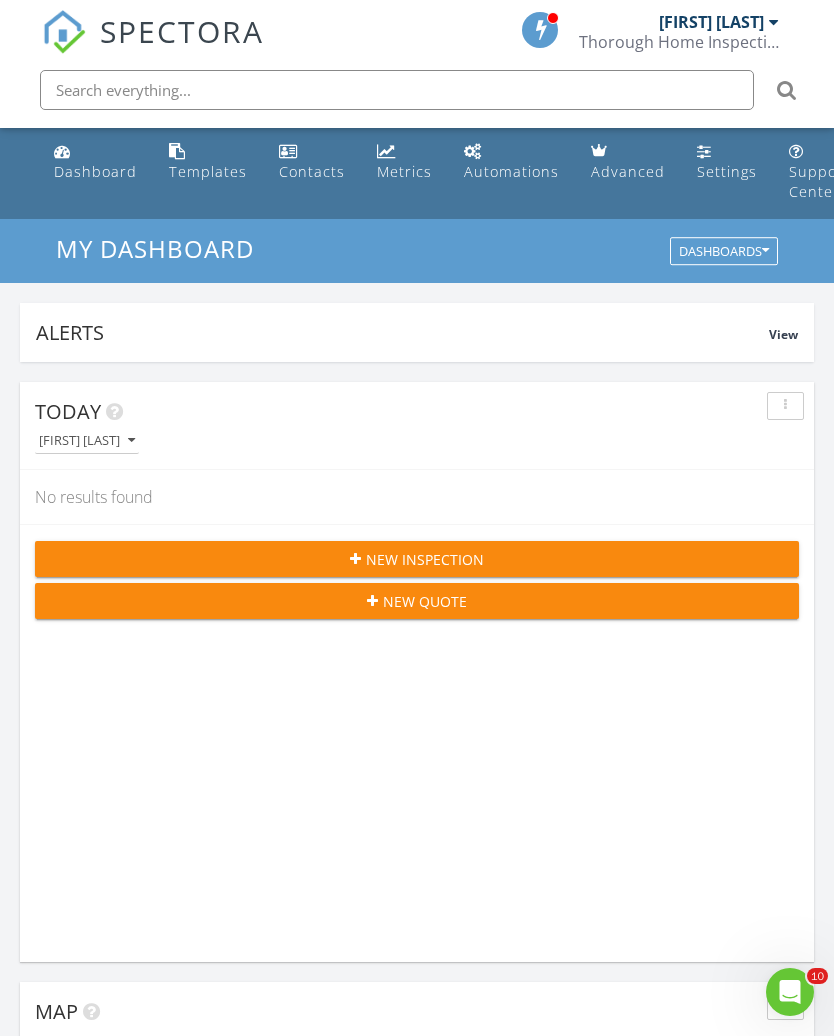 click on "Templates" at bounding box center (208, 162) 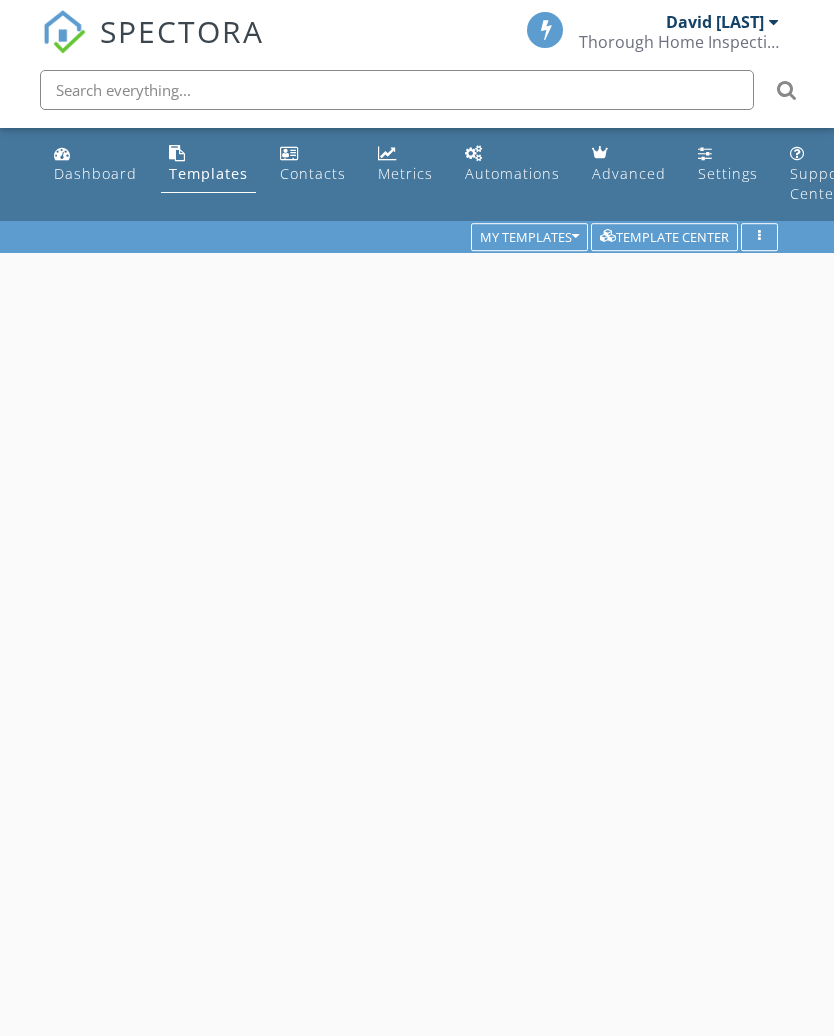 scroll, scrollTop: 0, scrollLeft: 0, axis: both 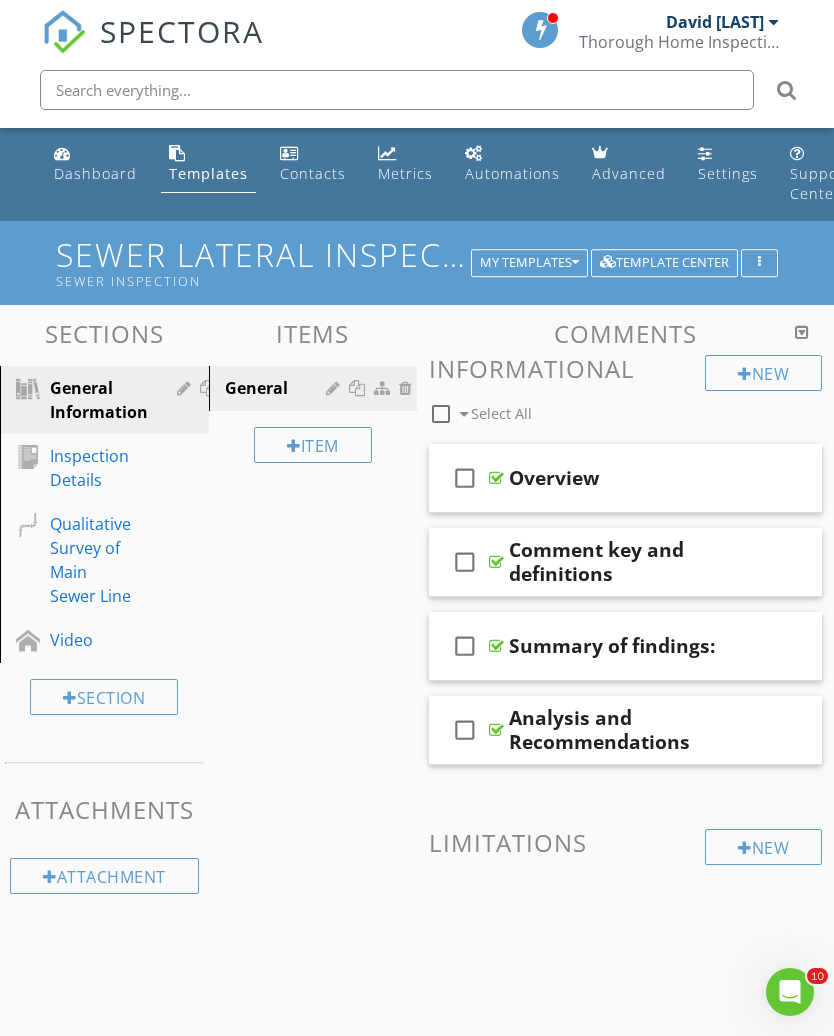 click on "My Templates" at bounding box center (529, 263) 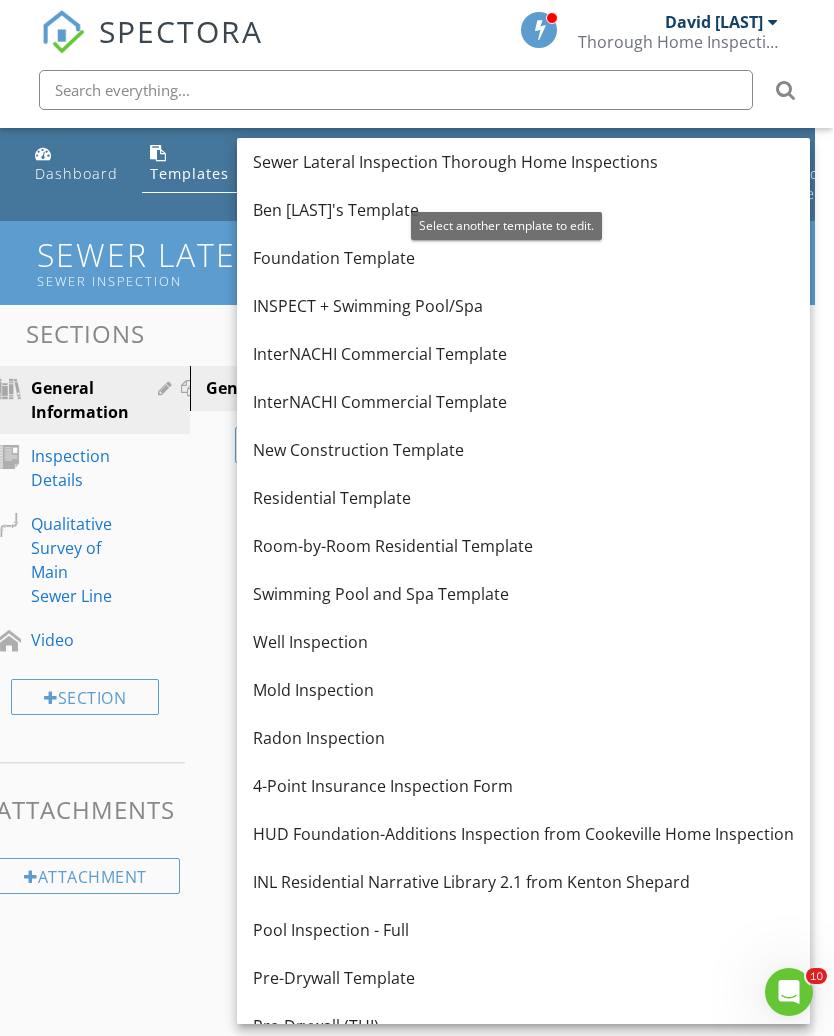 scroll, scrollTop: 0, scrollLeft: 0, axis: both 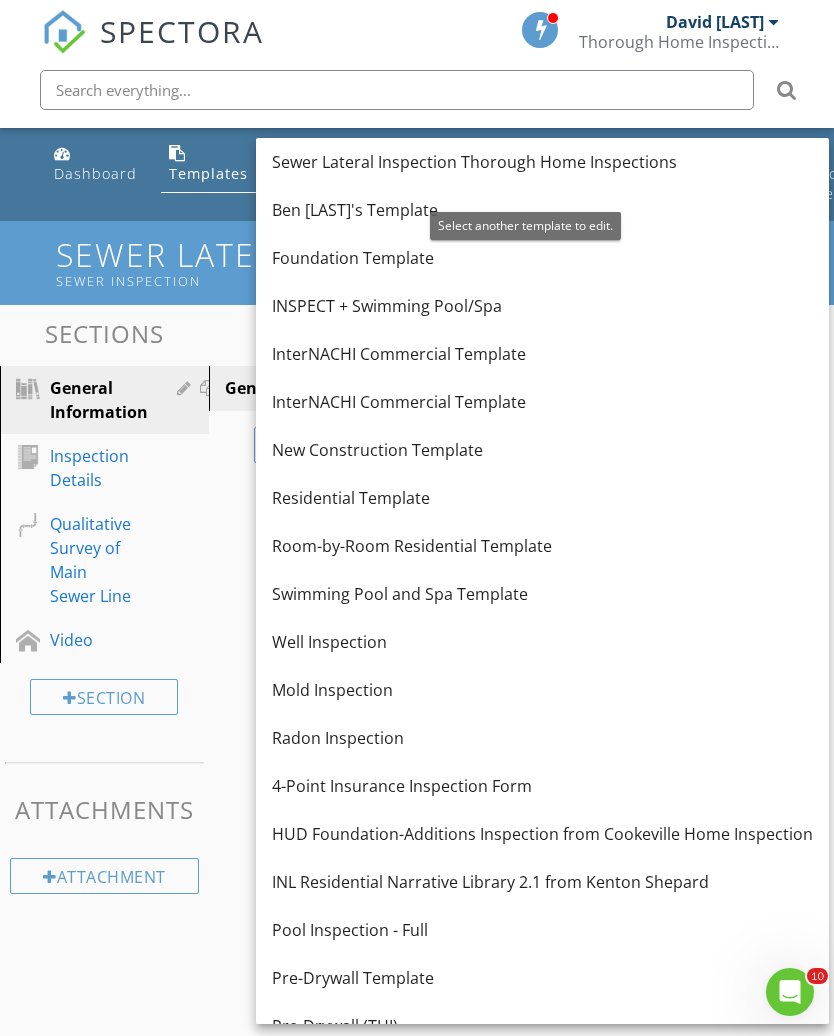 click on "INL Residential Narrative Library 2.1 from Kenton Shepard" at bounding box center (542, 882) 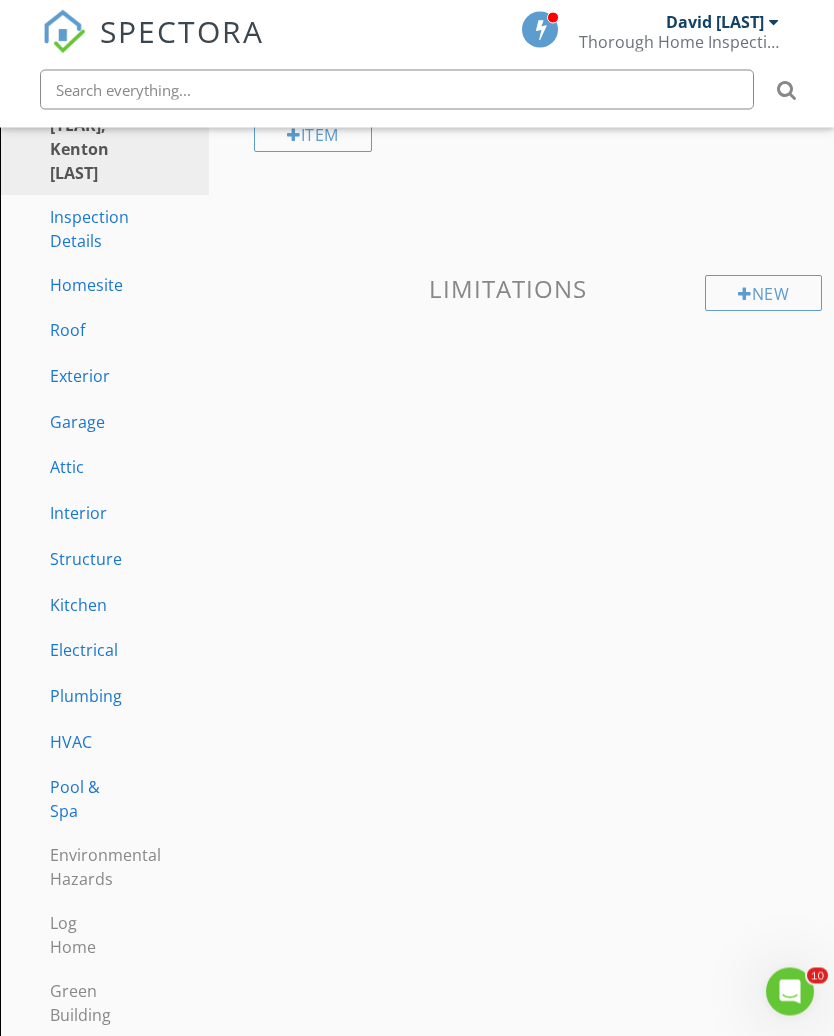 scroll, scrollTop: 295, scrollLeft: 0, axis: vertical 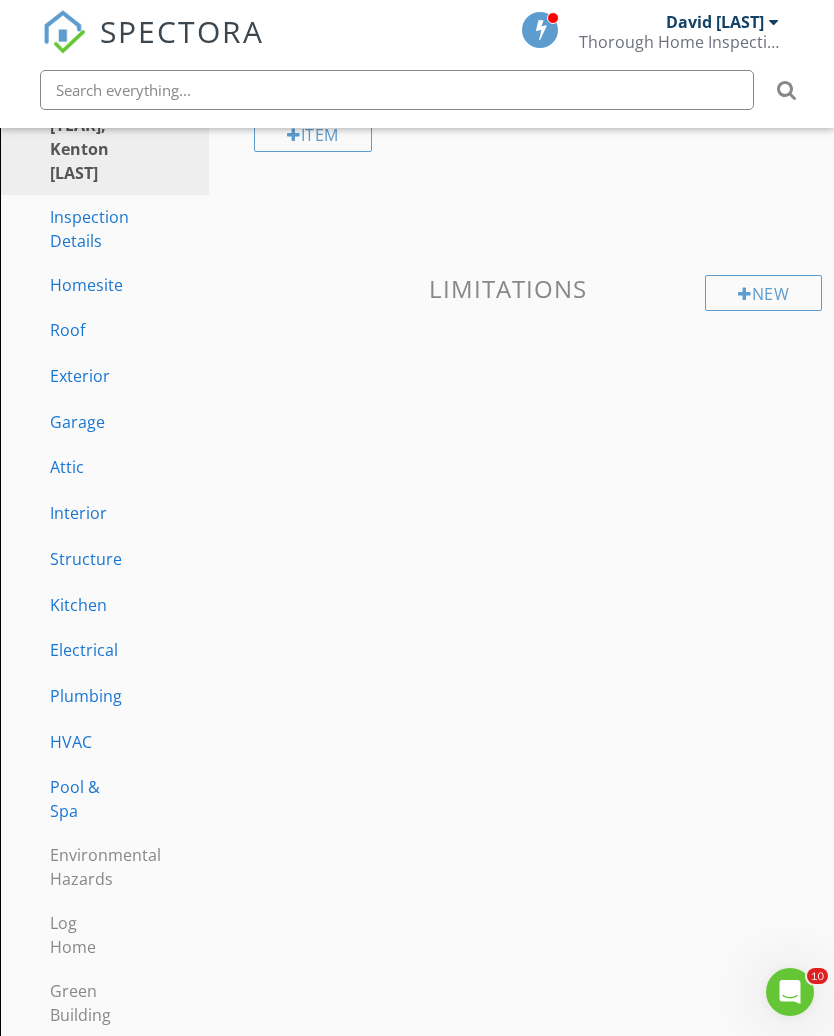 click on "Structure" at bounding box center (111, 560) 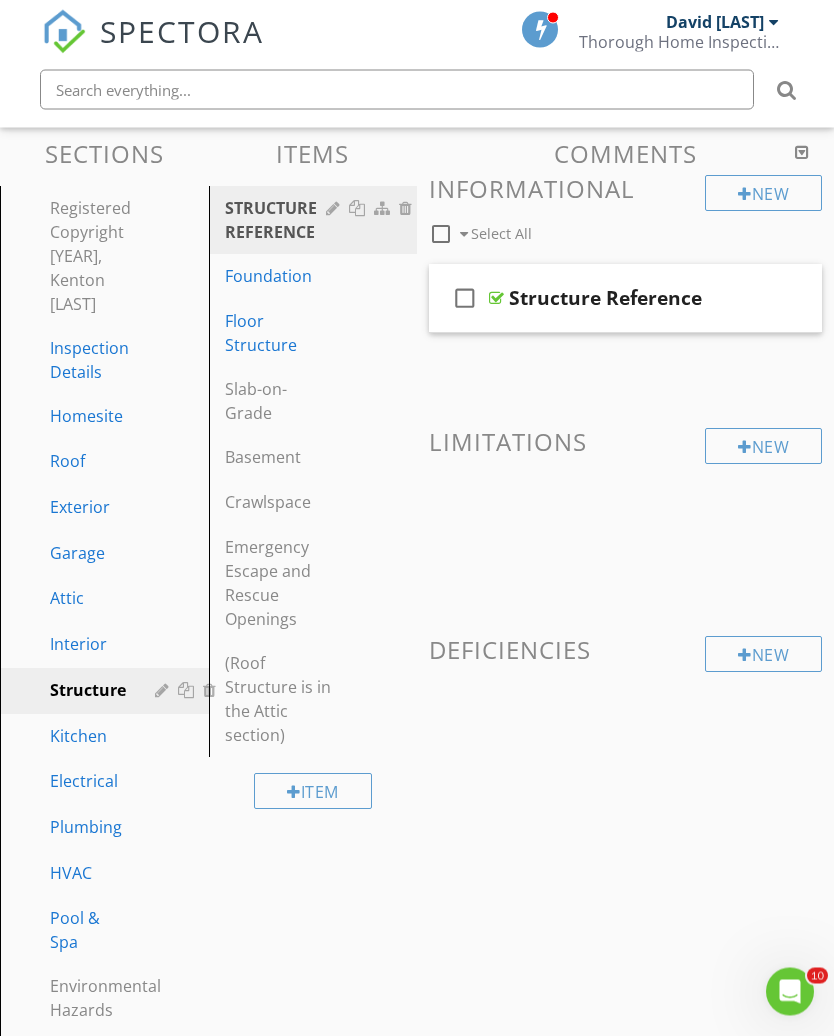 scroll, scrollTop: 164, scrollLeft: 0, axis: vertical 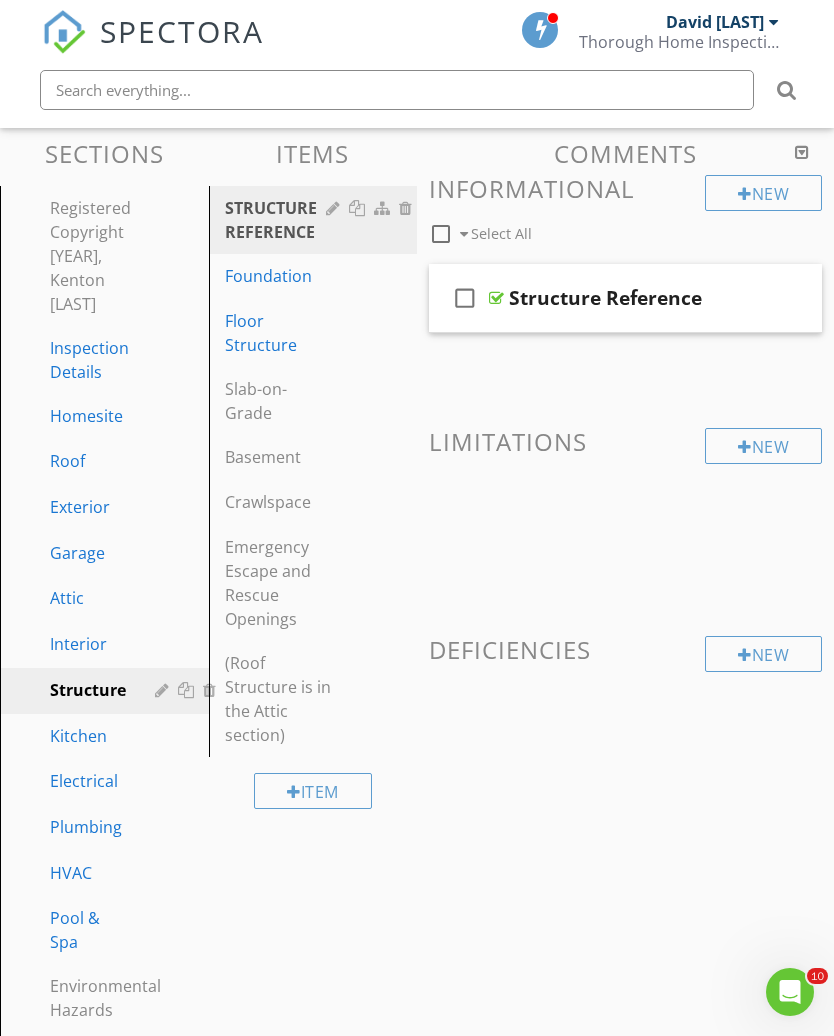 click on "Foundation" at bounding box center [316, 276] 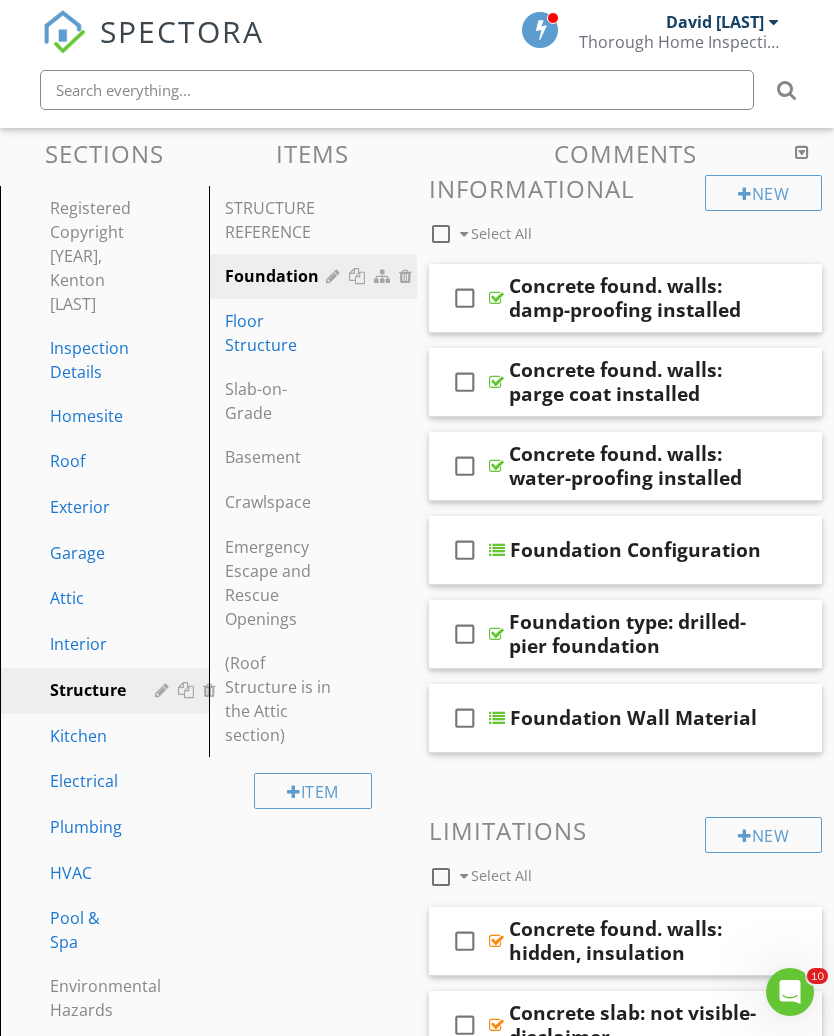 click on "Basement" at bounding box center (279, 457) 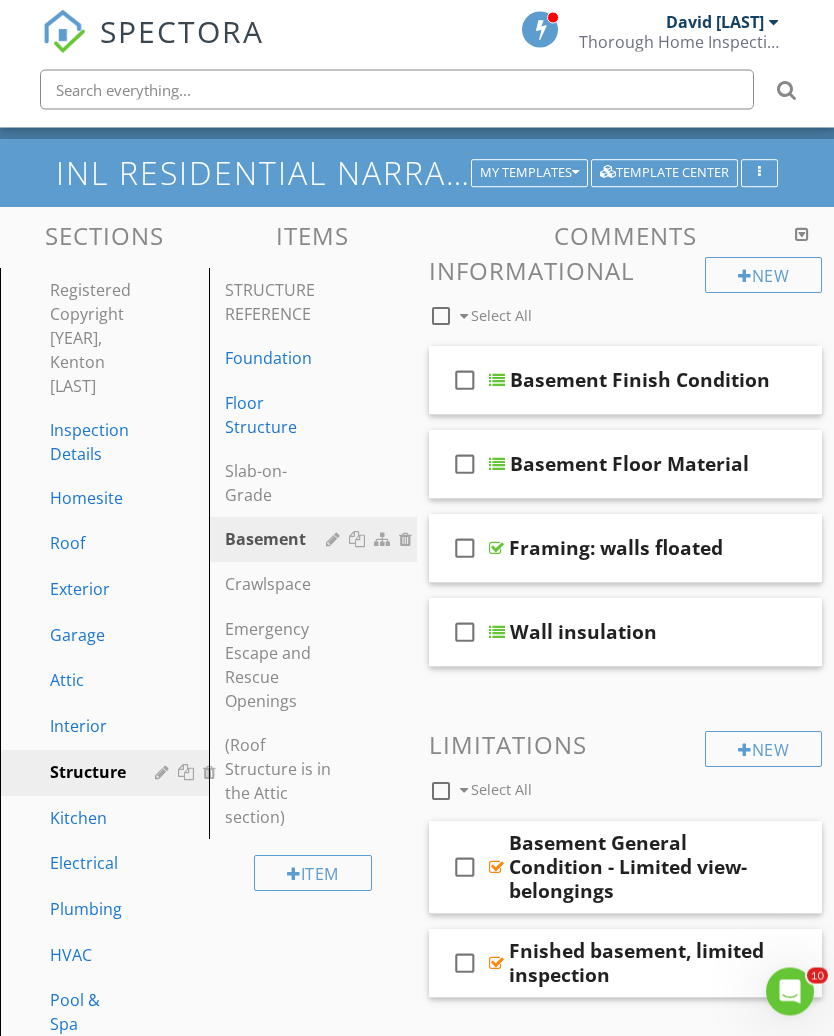 scroll, scrollTop: 0, scrollLeft: 0, axis: both 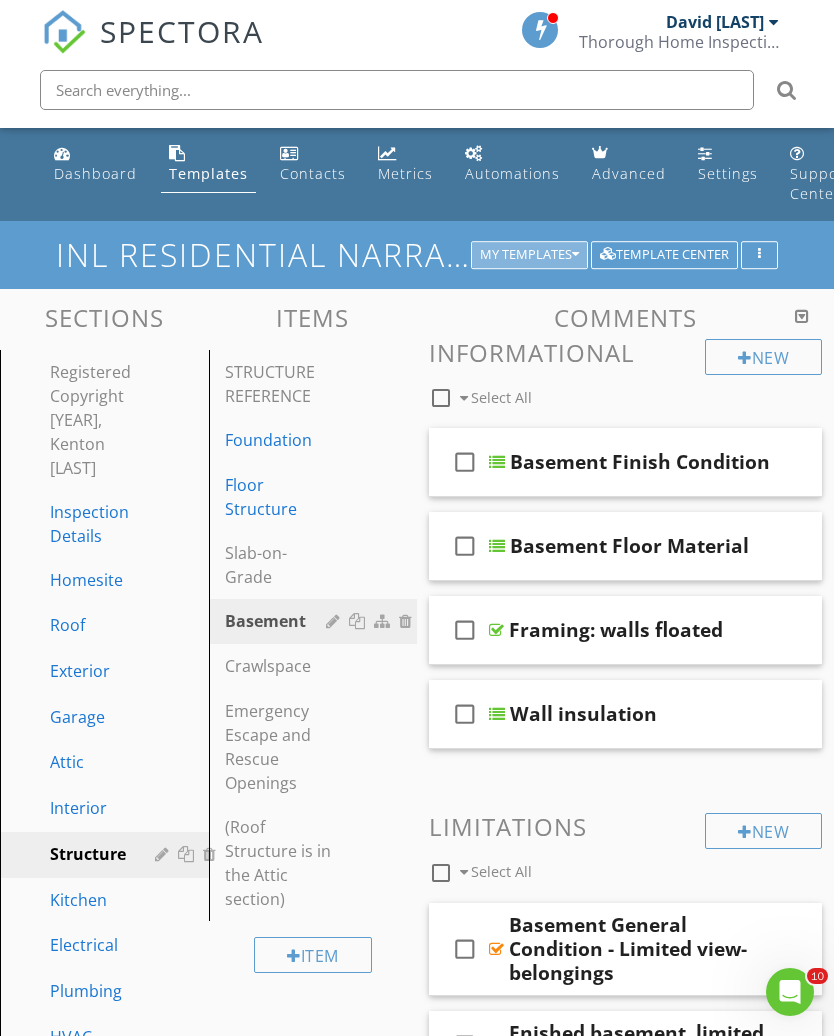 click on "My Templates" at bounding box center [529, 255] 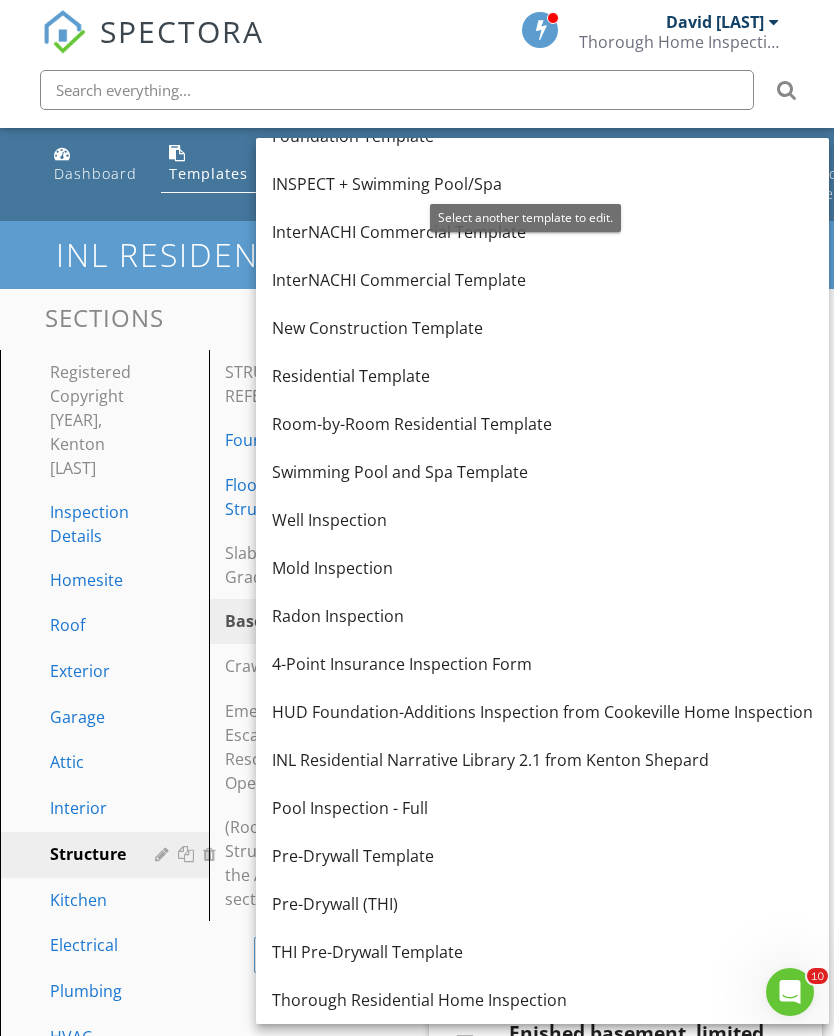 scroll, scrollTop: 122, scrollLeft: 0, axis: vertical 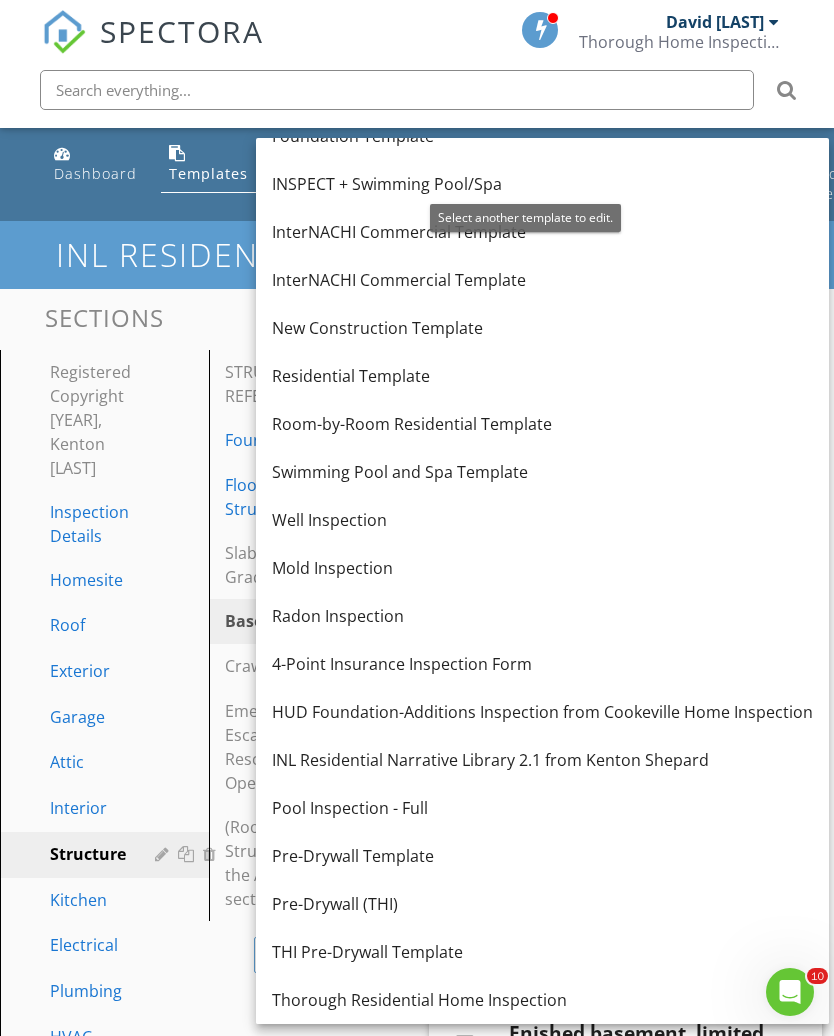 click on "Pool Inspection - Full" at bounding box center (542, 808) 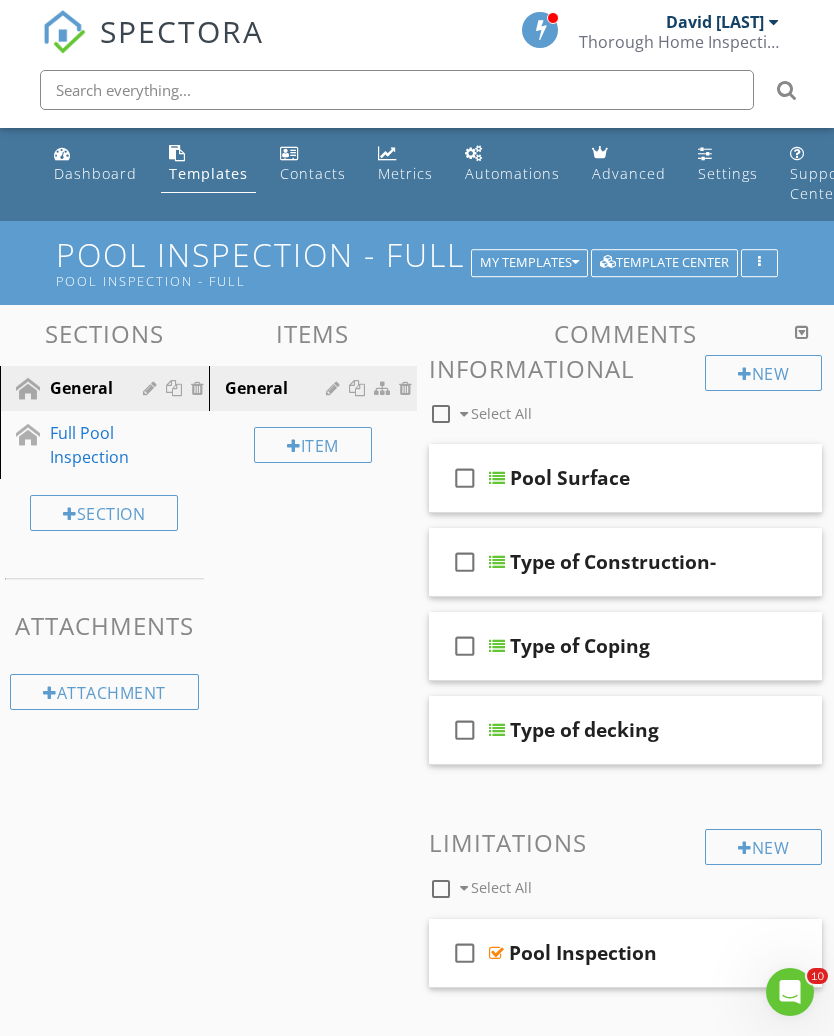 click on "Type of Coping" at bounding box center [580, 646] 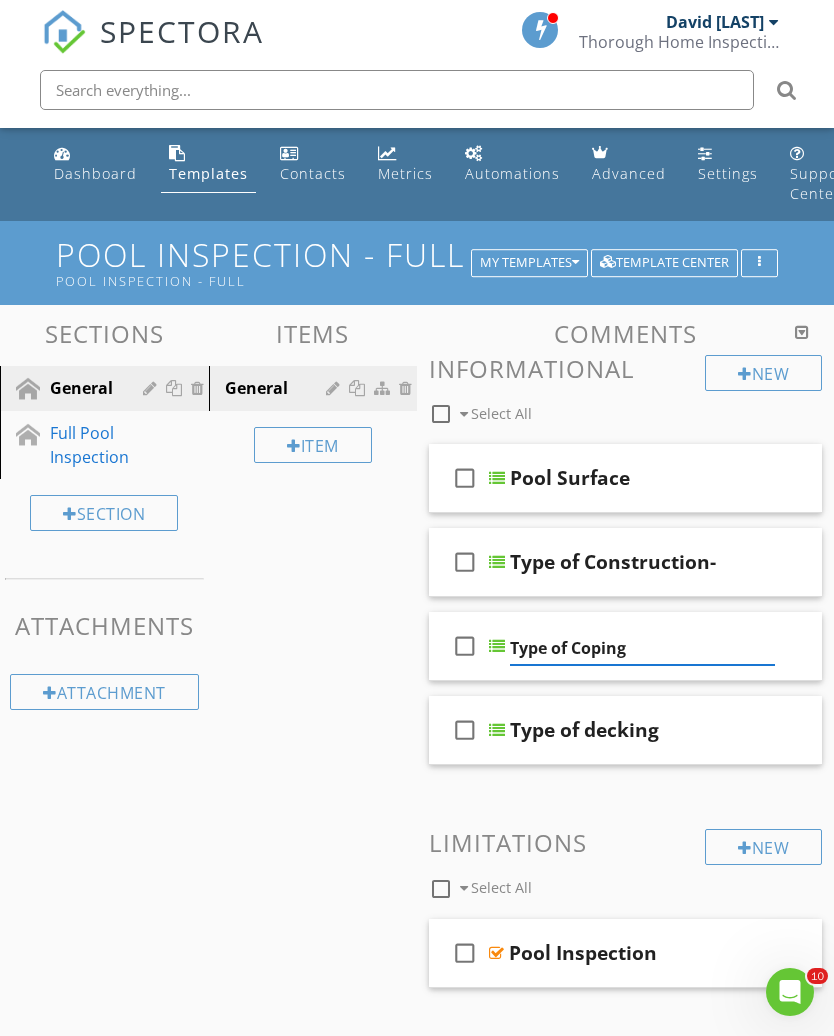 click at bounding box center (733, 646) 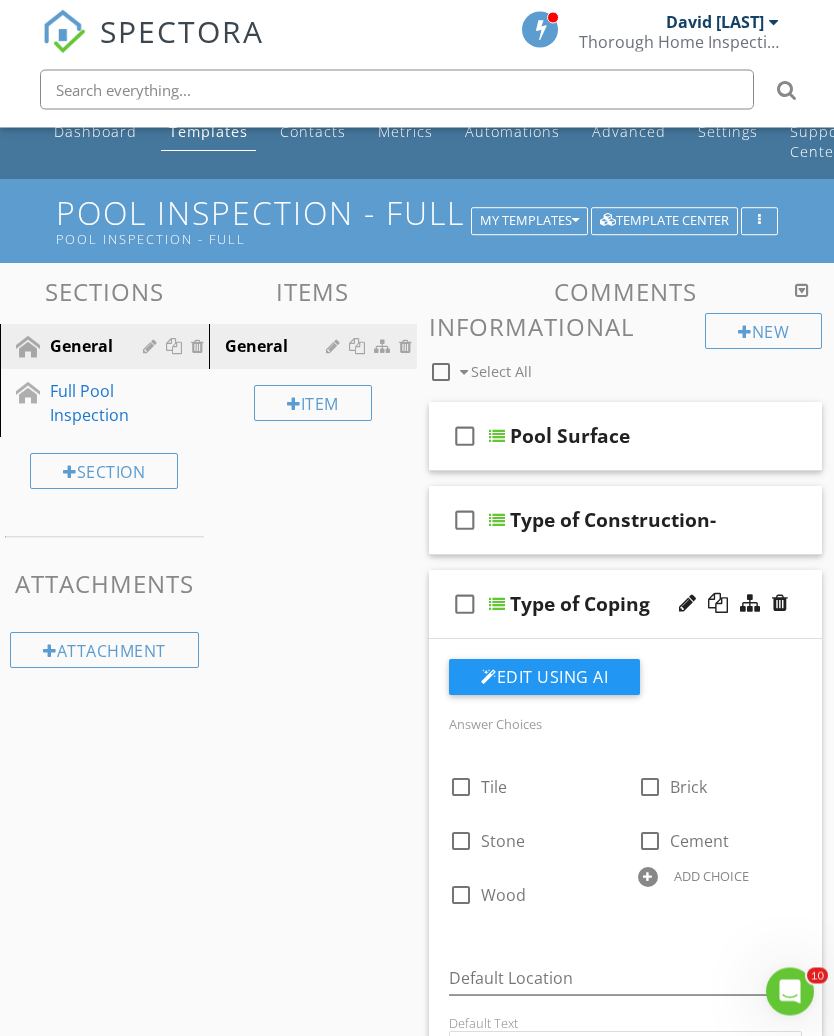 scroll, scrollTop: 35, scrollLeft: 0, axis: vertical 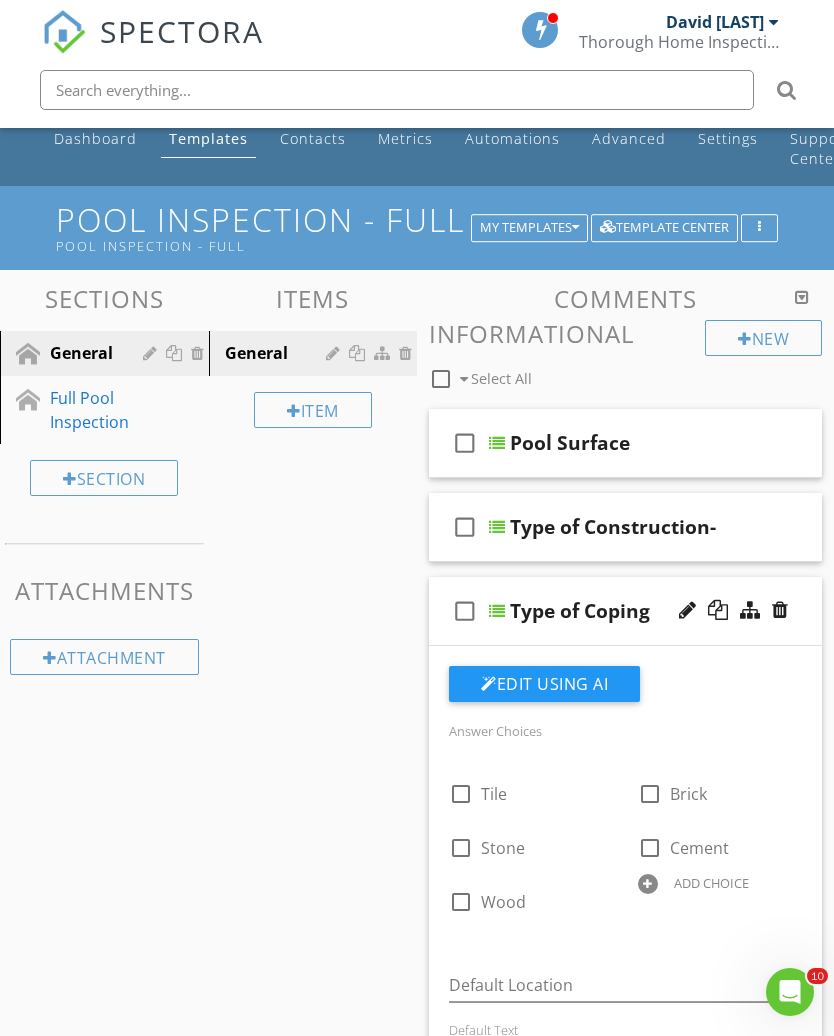 click at bounding box center [718, 442] 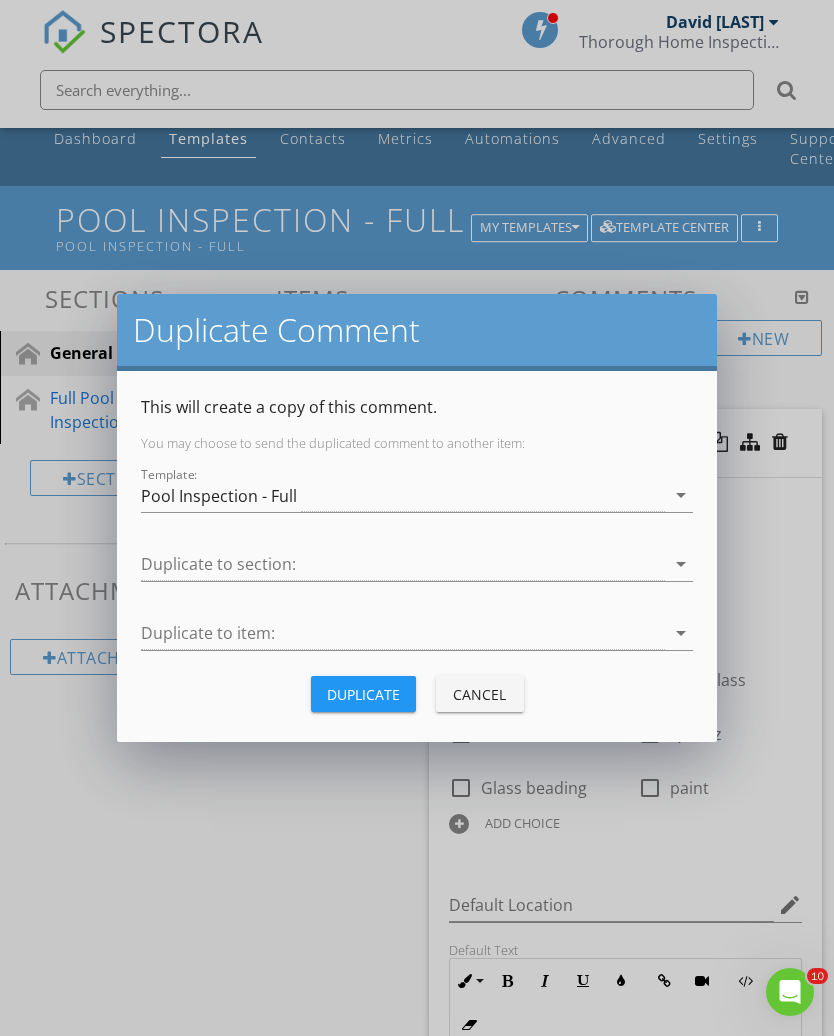 click on "Cancel" at bounding box center (480, 694) 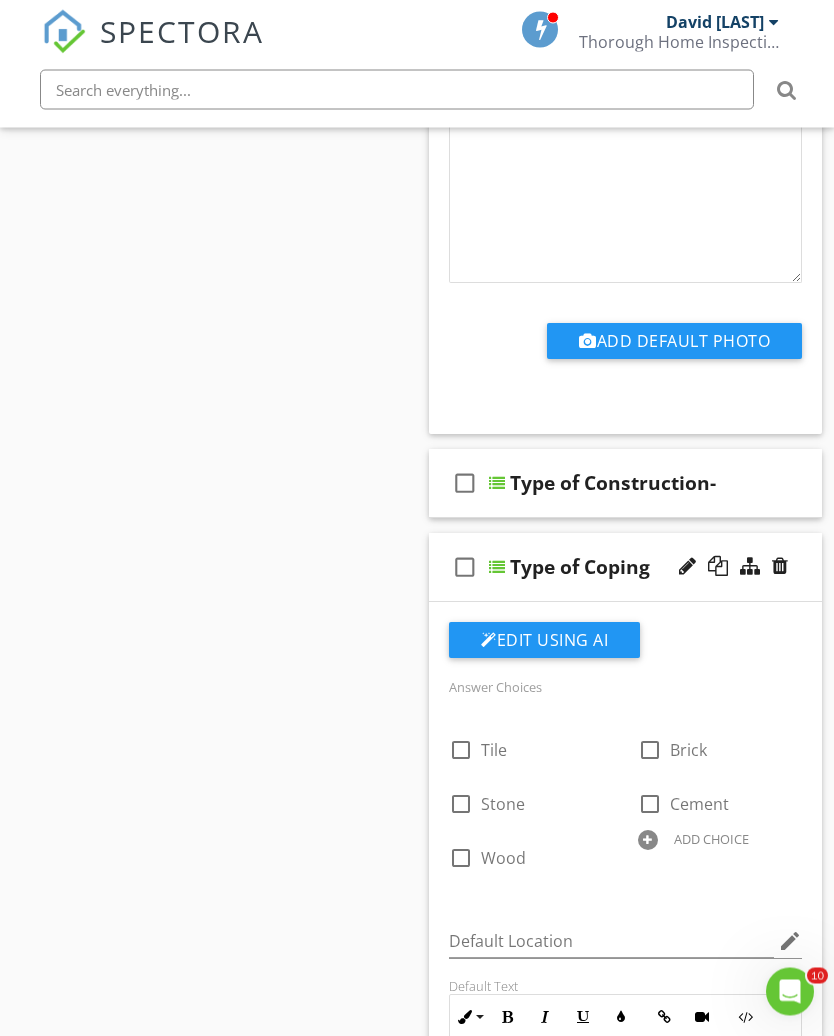 scroll, scrollTop: 1004, scrollLeft: 0, axis: vertical 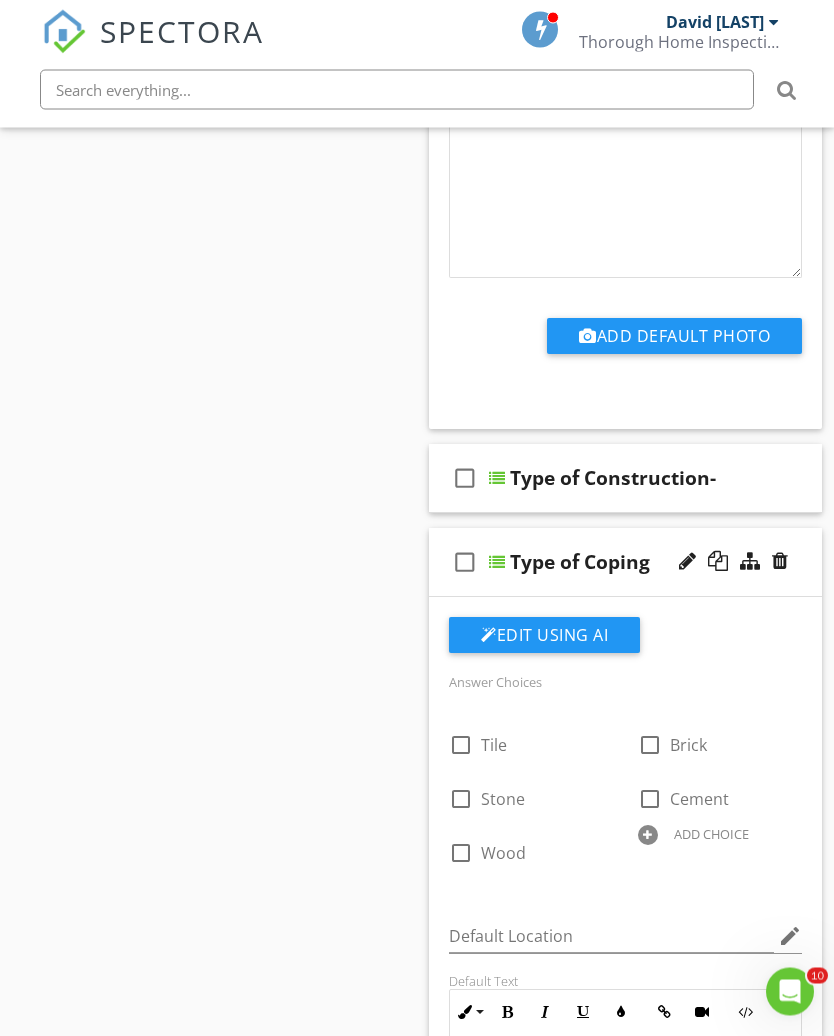 click at bounding box center [718, 478] 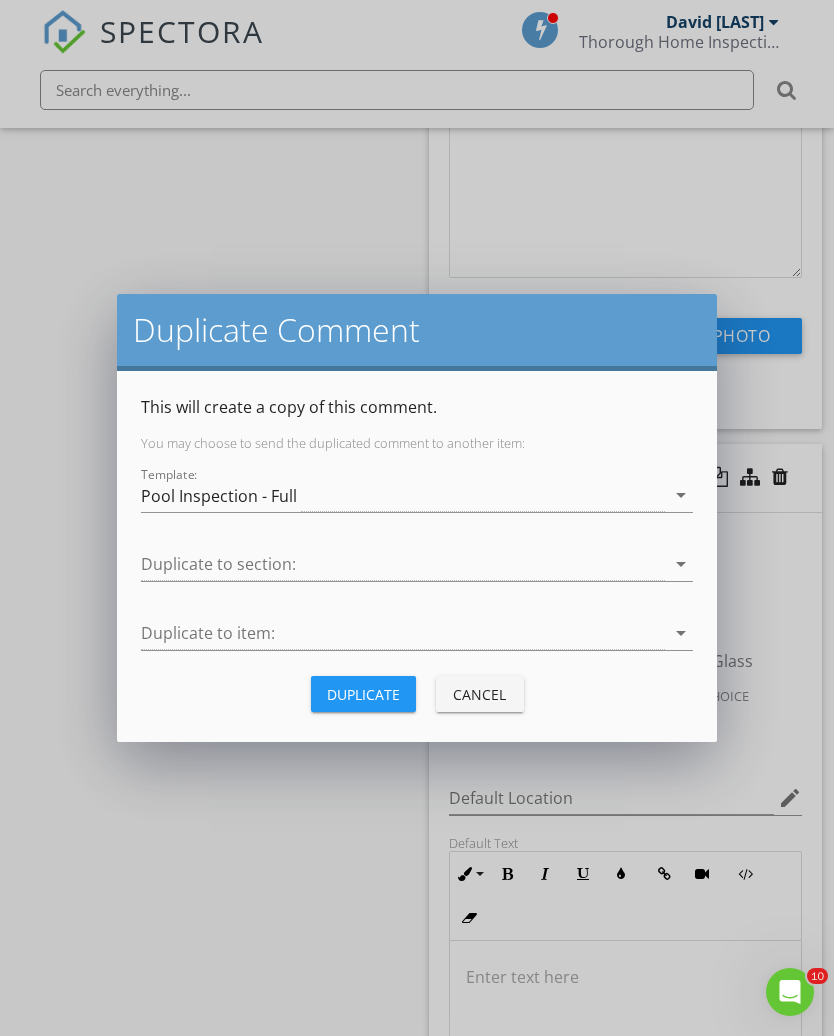 click on "Cancel" at bounding box center (480, 694) 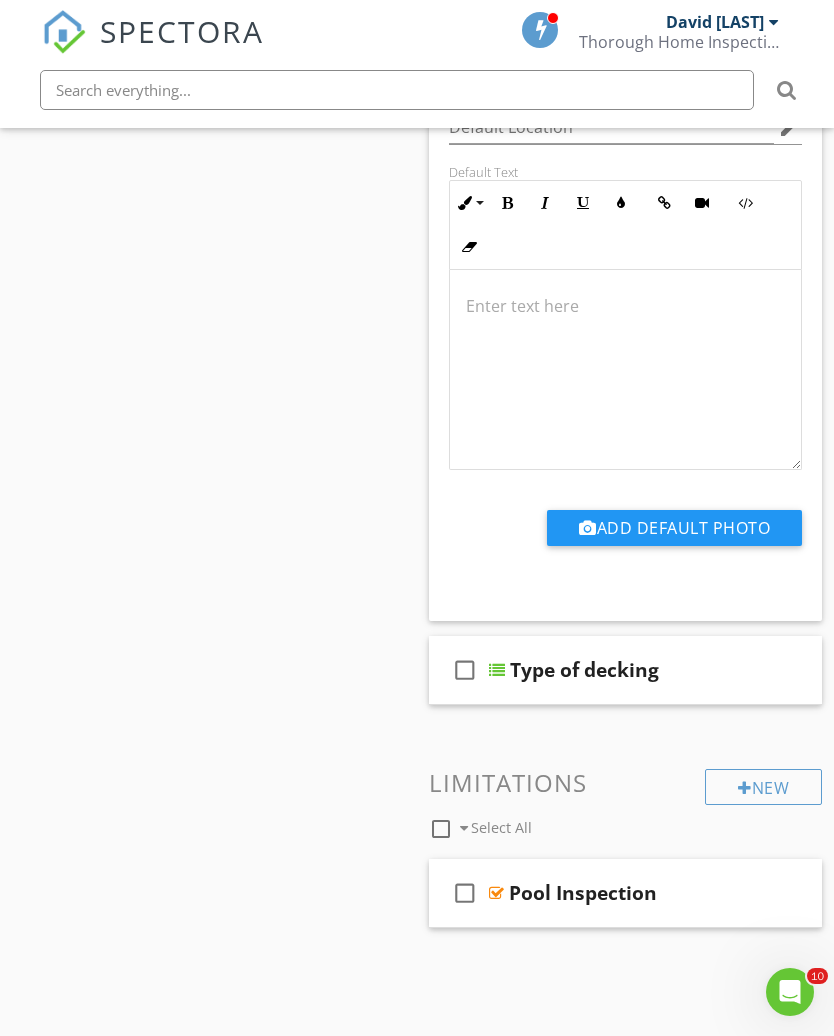 scroll, scrollTop: 2597, scrollLeft: 0, axis: vertical 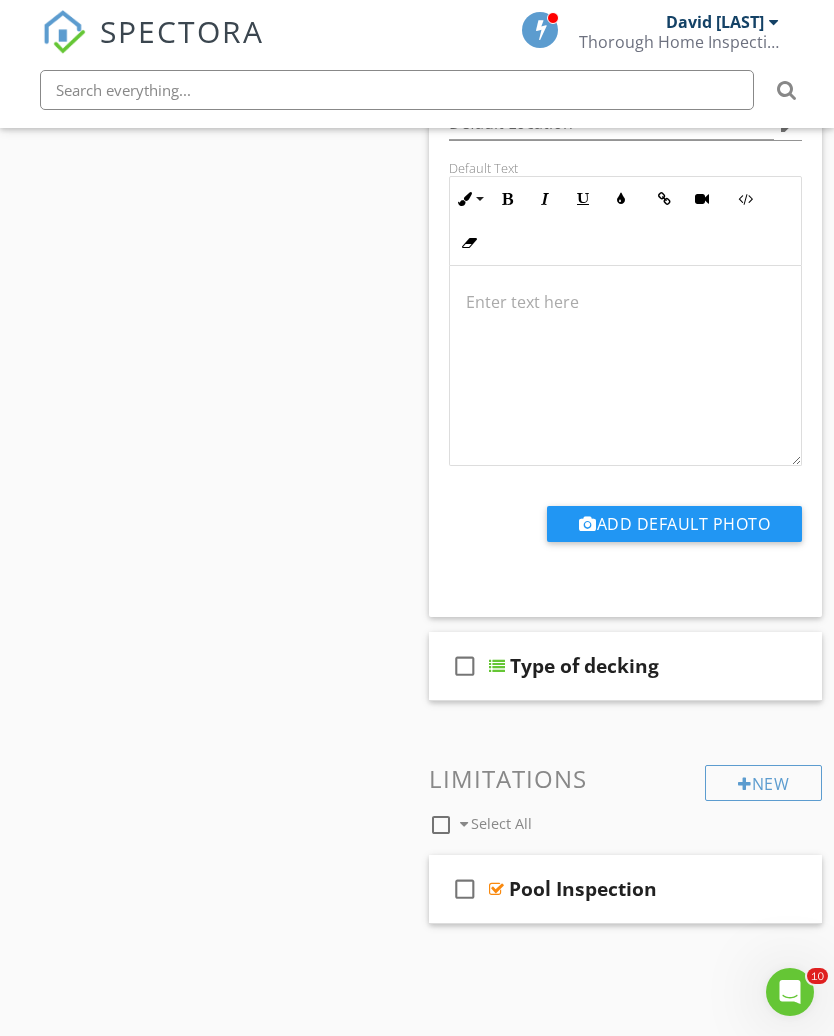 click at bounding box center (718, 665) 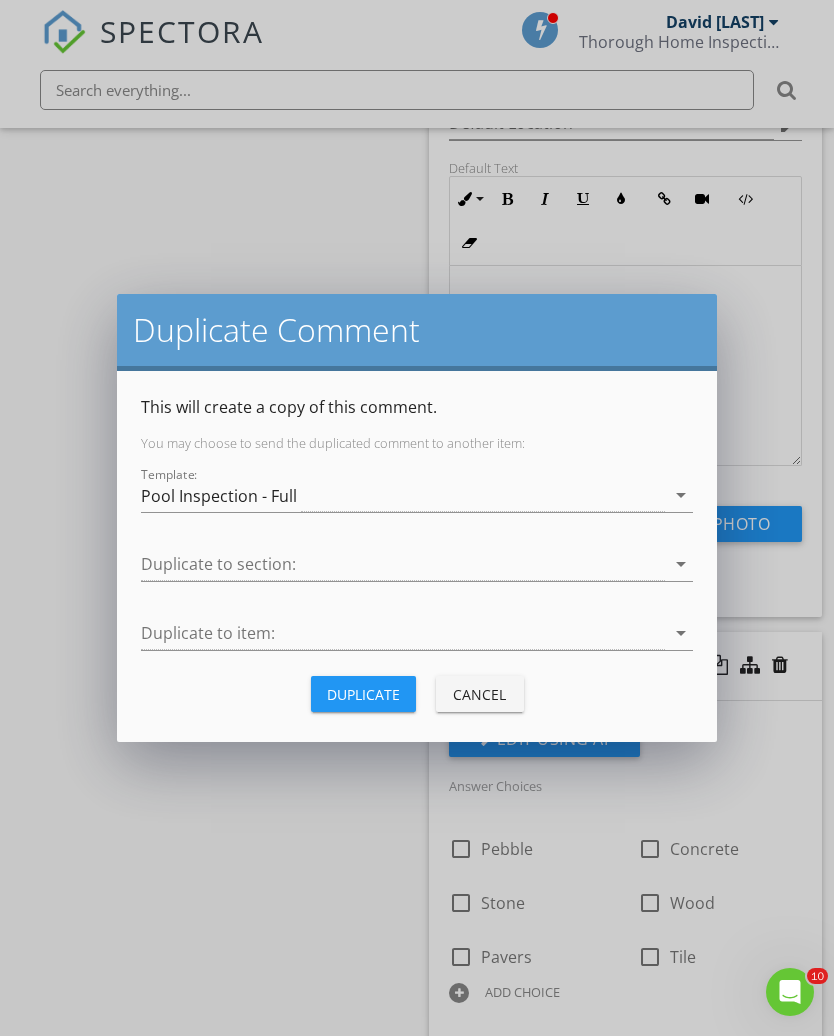 click on "Cancel" at bounding box center [480, 694] 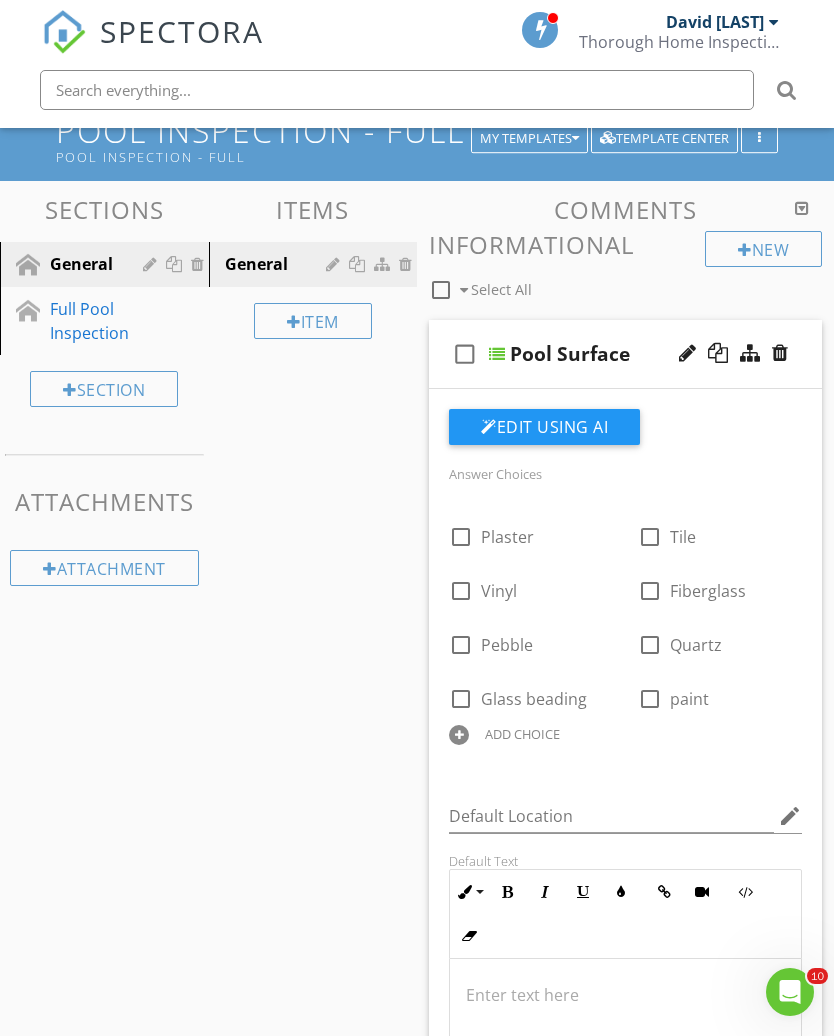 scroll, scrollTop: 0, scrollLeft: 0, axis: both 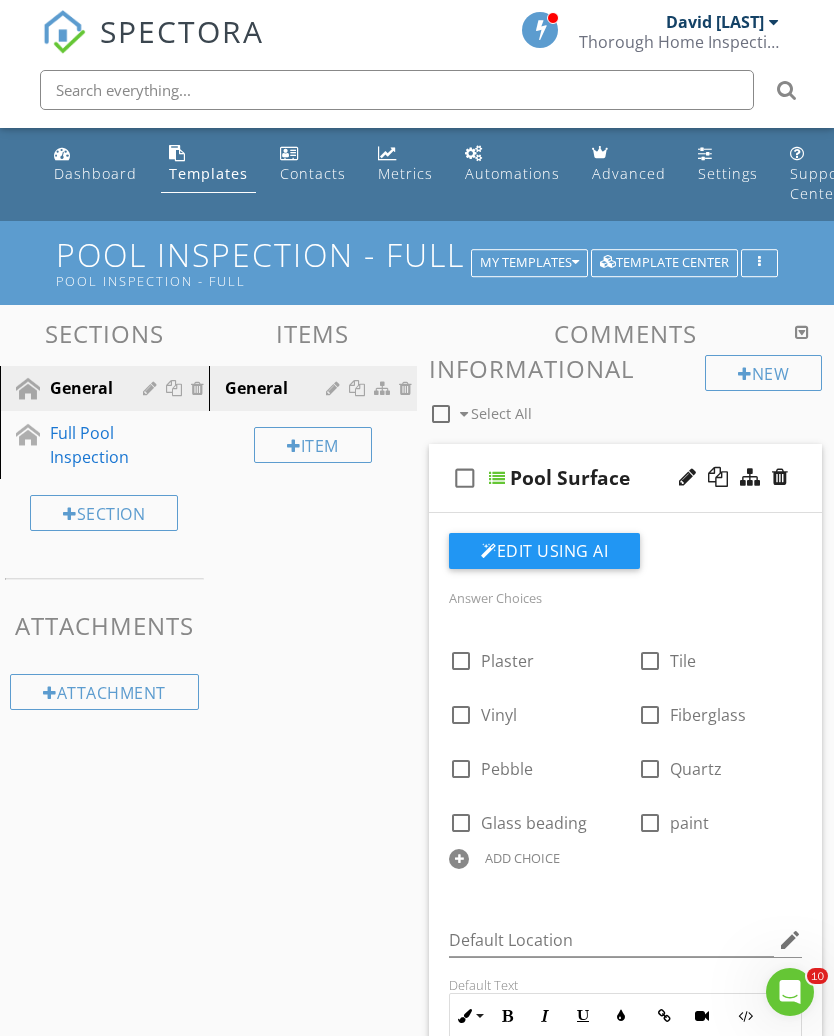 click on "Full Pool Inspection" at bounding box center (89, 445) 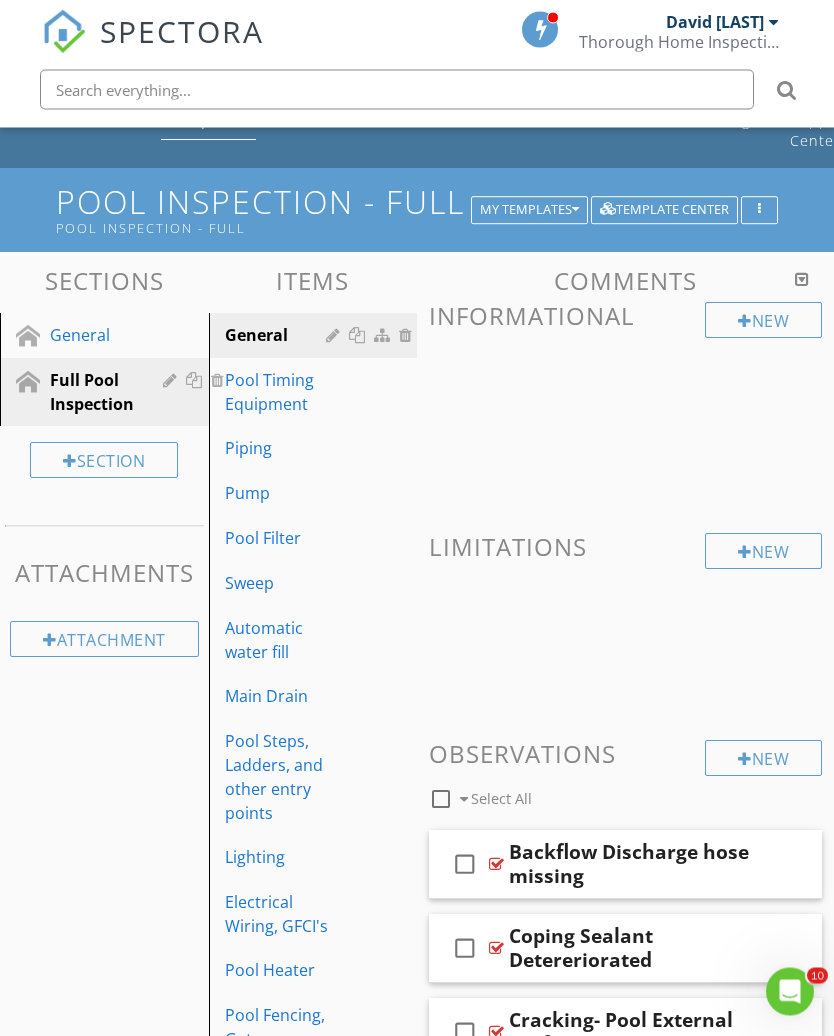 scroll, scrollTop: 53, scrollLeft: 0, axis: vertical 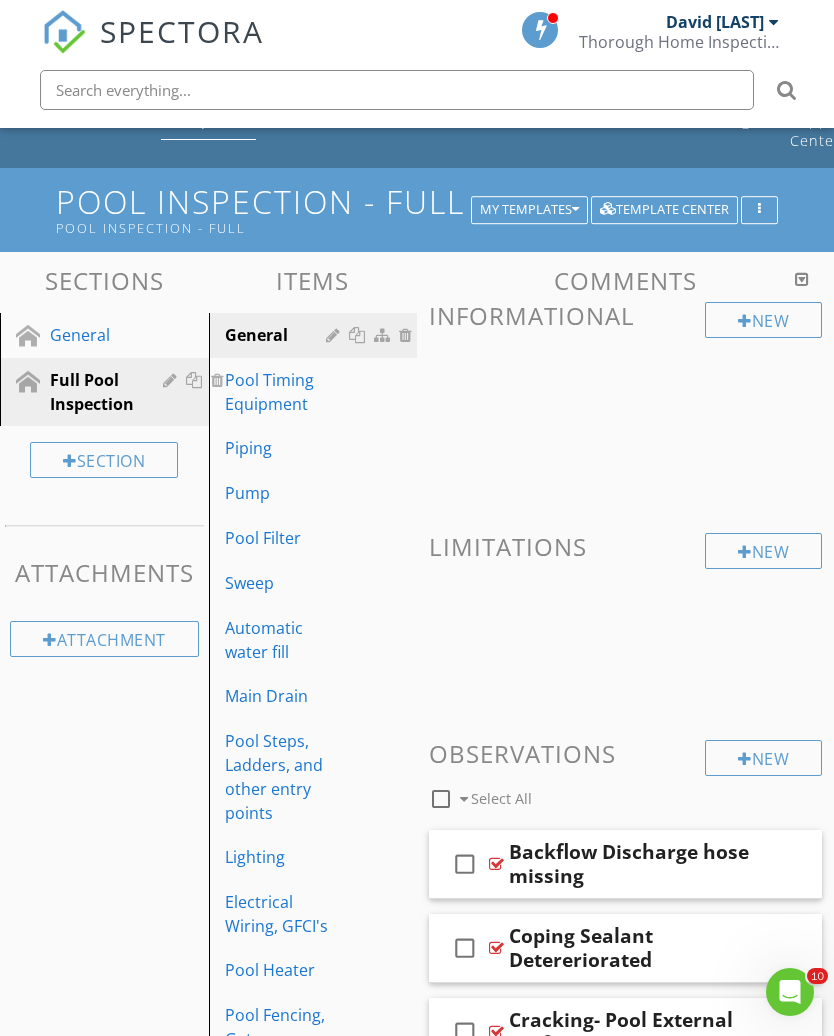 click on "Pool Timing Equipment" at bounding box center [279, 392] 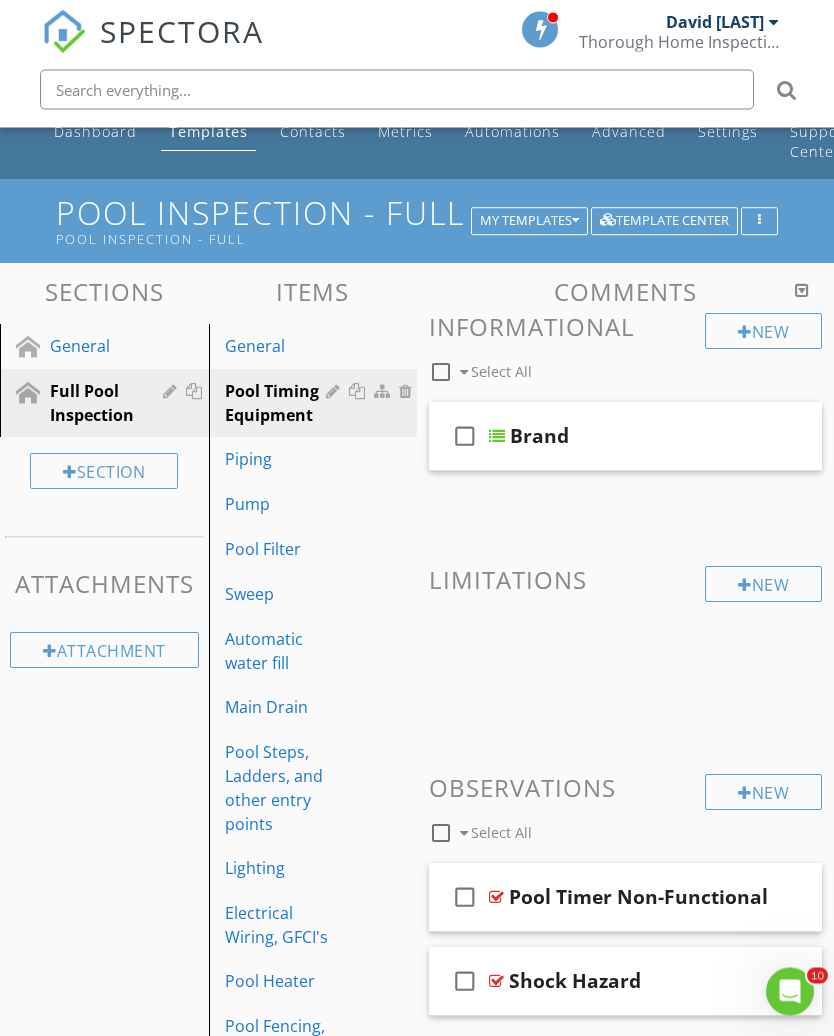 scroll, scrollTop: 15, scrollLeft: 0, axis: vertical 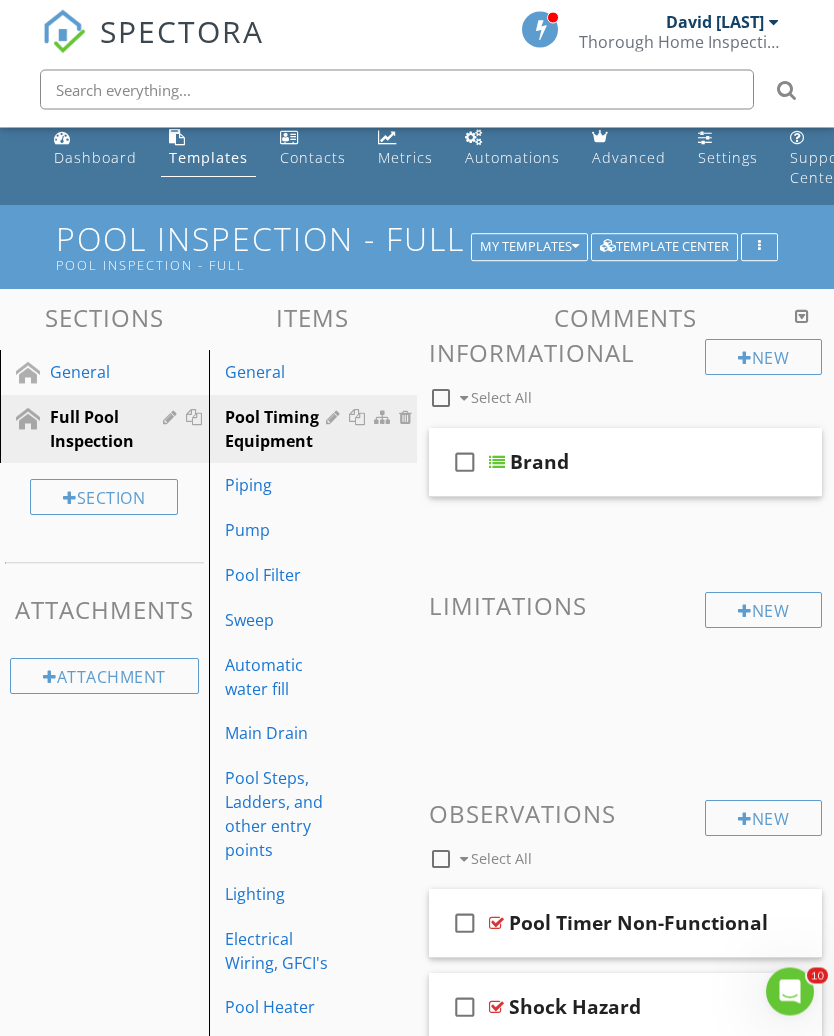 click at bounding box center [718, 462] 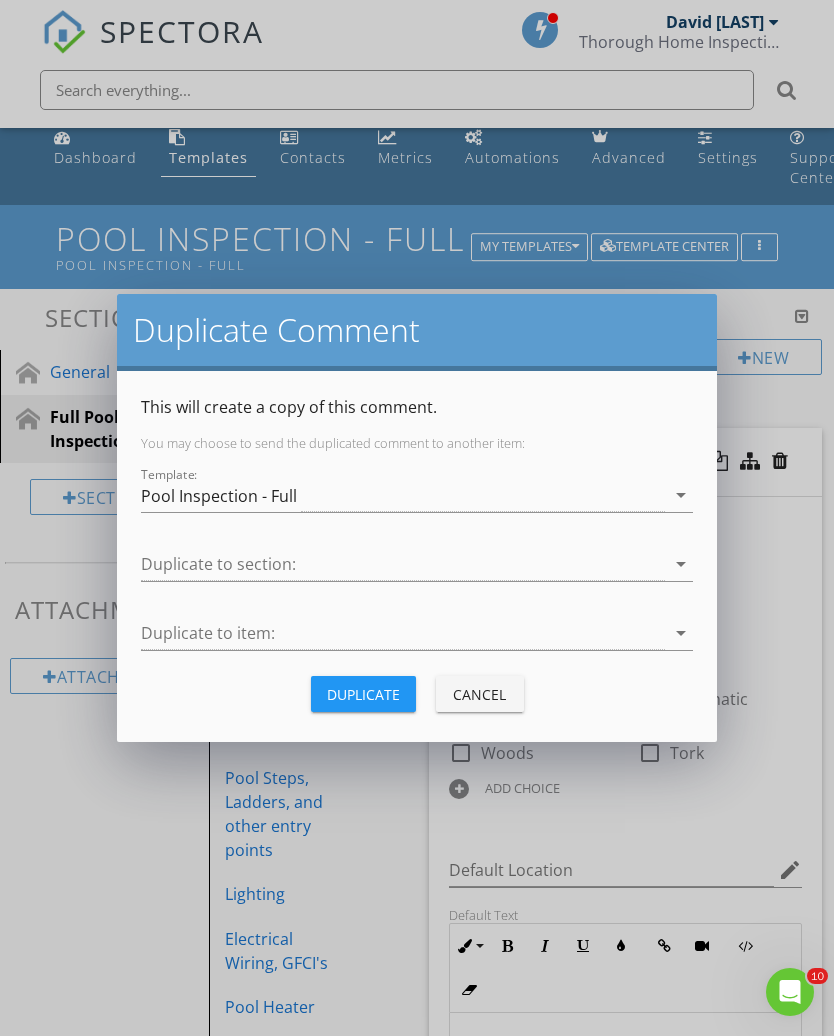 click on "Cancel" at bounding box center (480, 694) 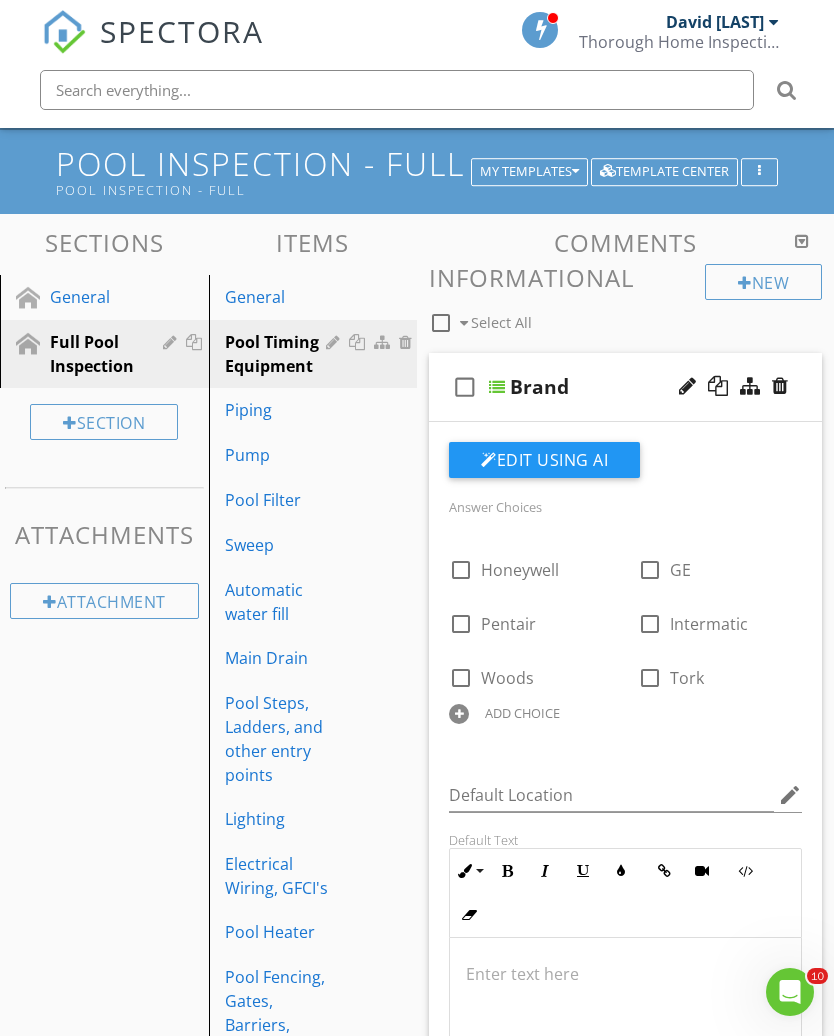 scroll, scrollTop: 79, scrollLeft: 0, axis: vertical 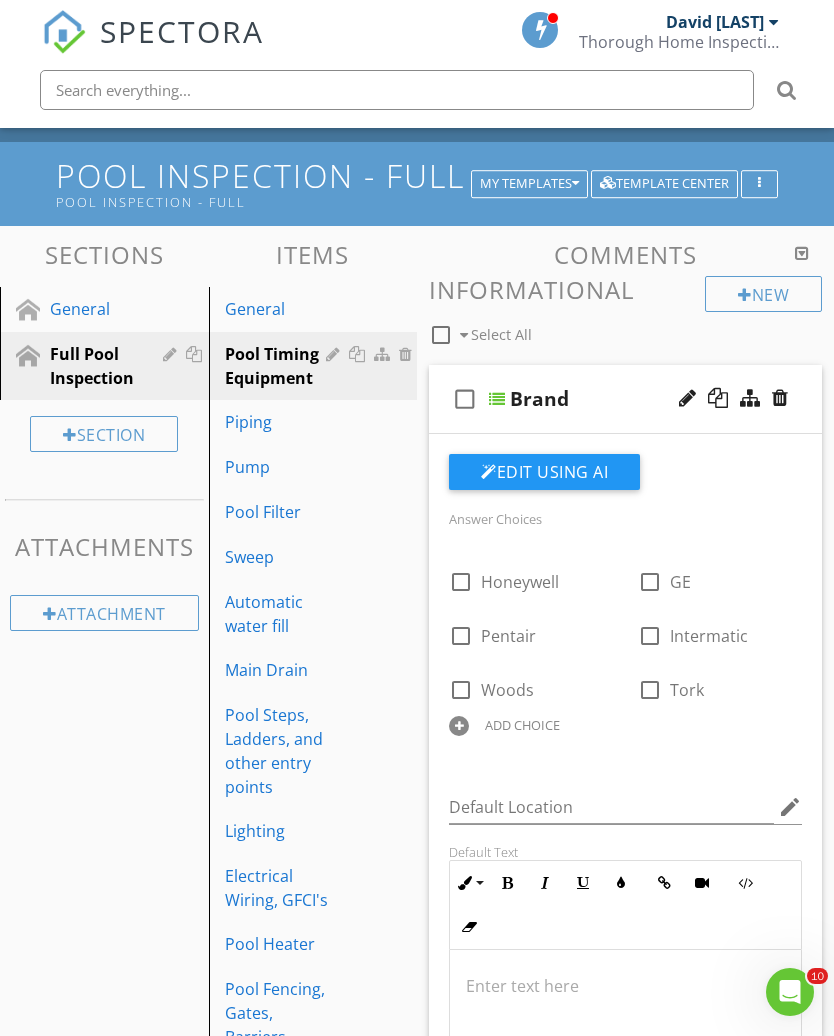 click on "Automatic water fill" at bounding box center (279, 614) 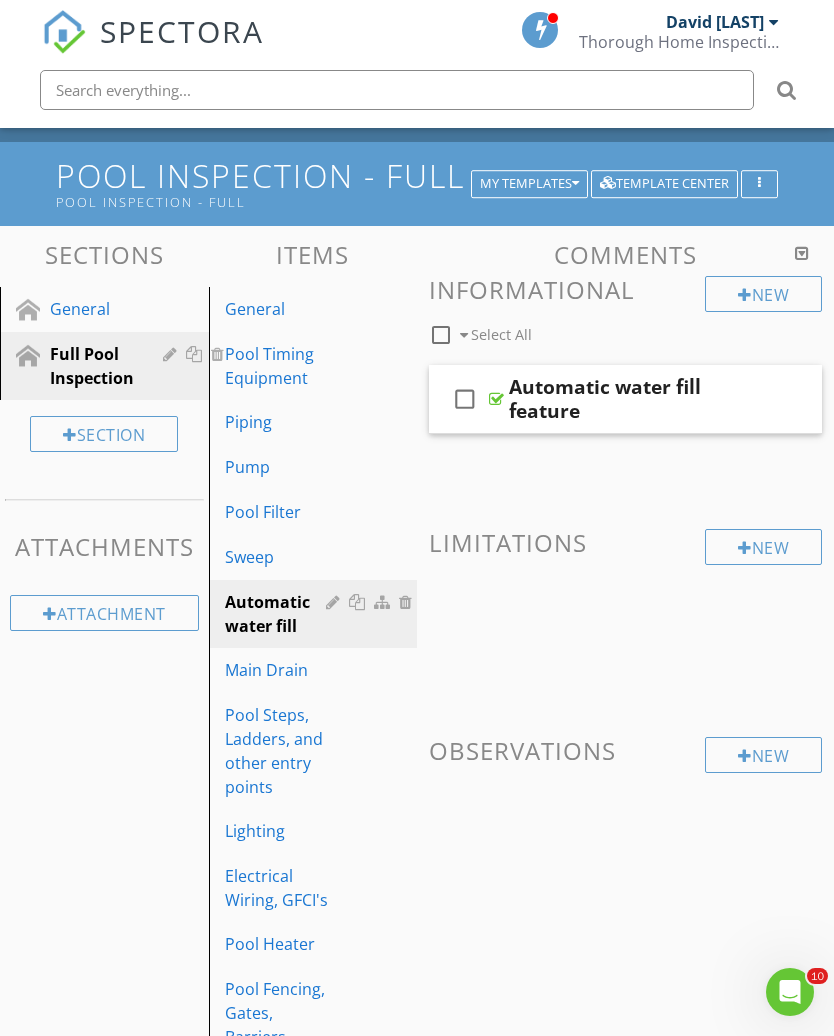 click at bounding box center (718, 398) 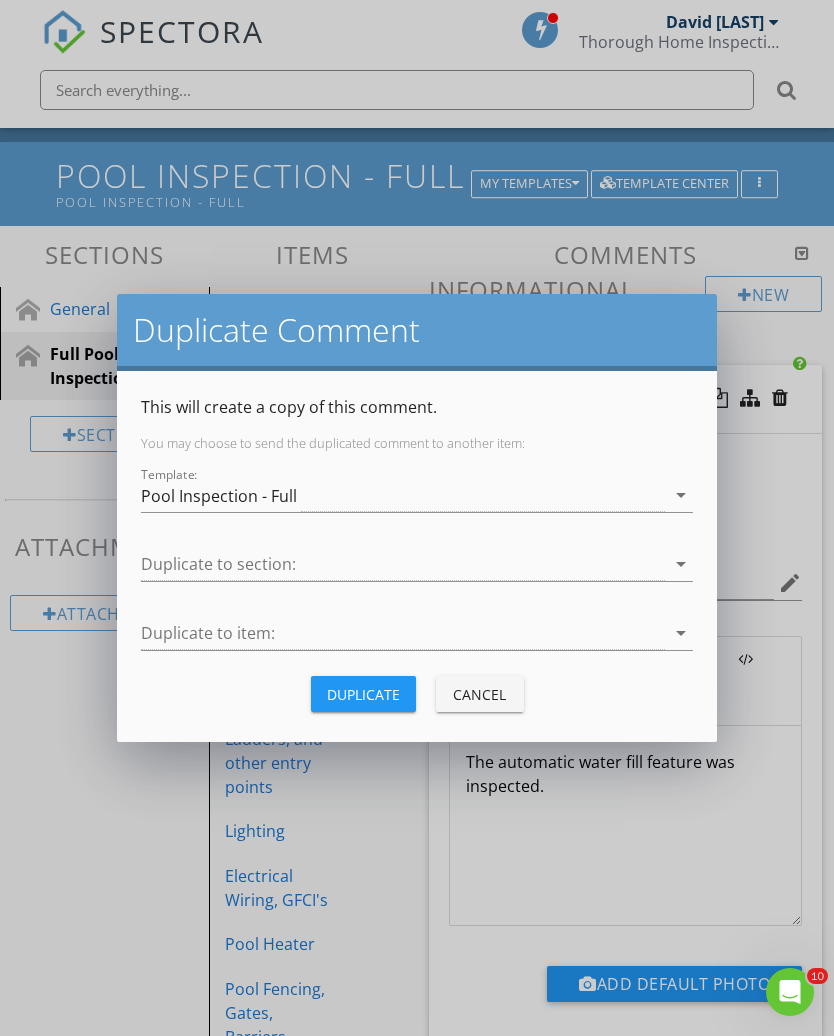 click on "Cancel" at bounding box center [480, 694] 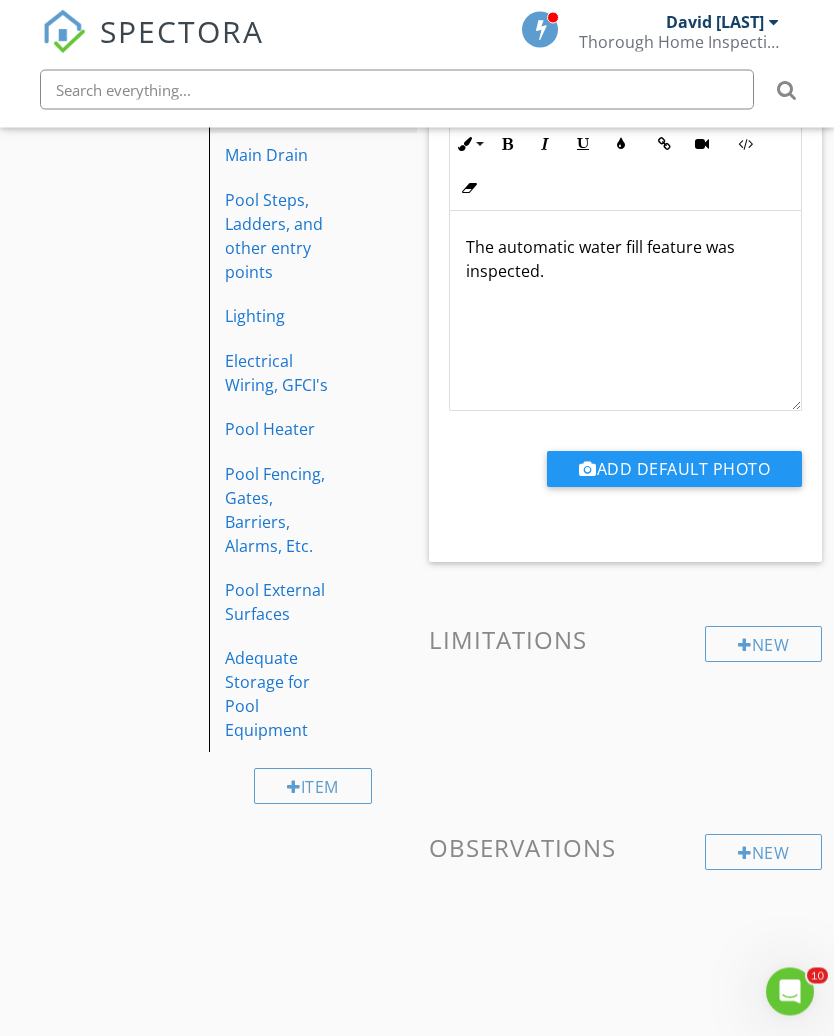 scroll, scrollTop: 617, scrollLeft: 0, axis: vertical 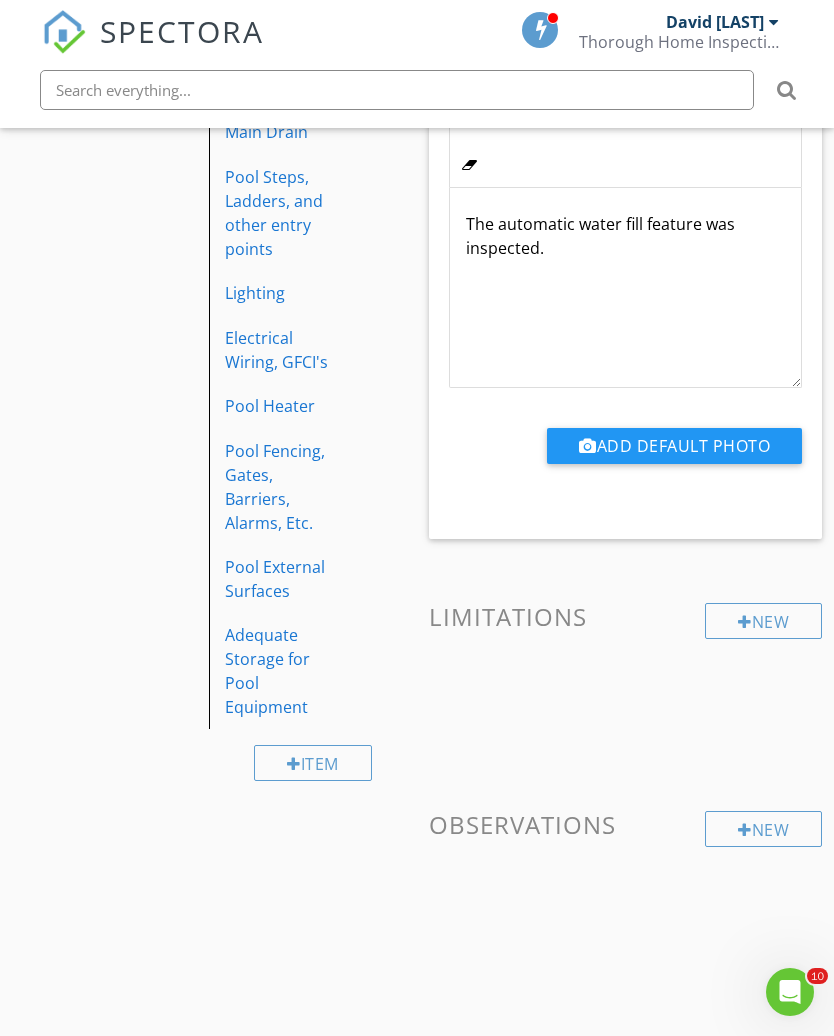 click on "Pool Heater" at bounding box center (279, 406) 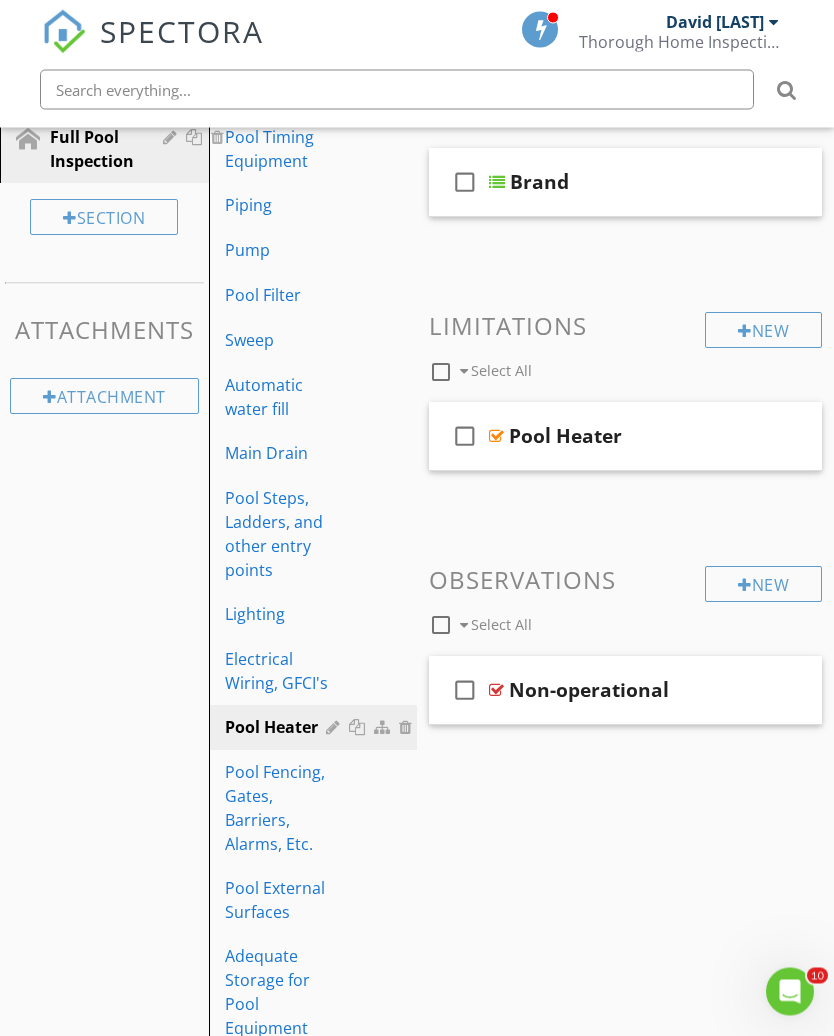 scroll, scrollTop: 396, scrollLeft: 0, axis: vertical 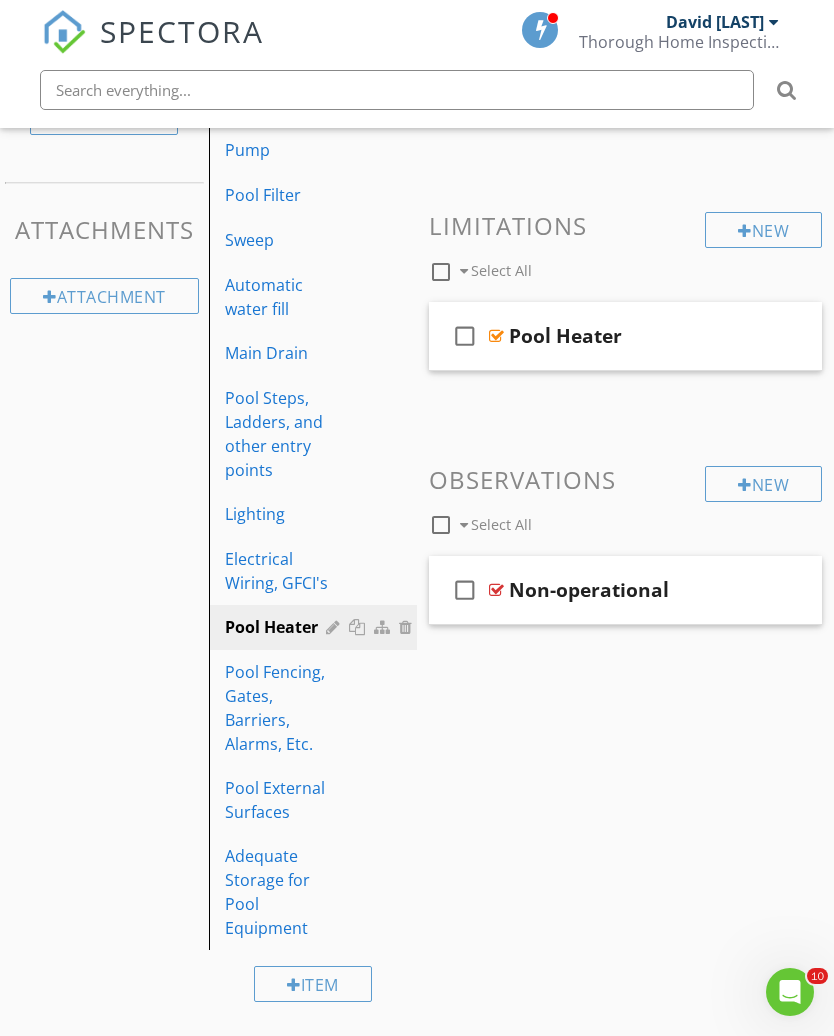 click on "Pool Fencing, Gates, Barriers, Alarms, Etc." at bounding box center (279, 708) 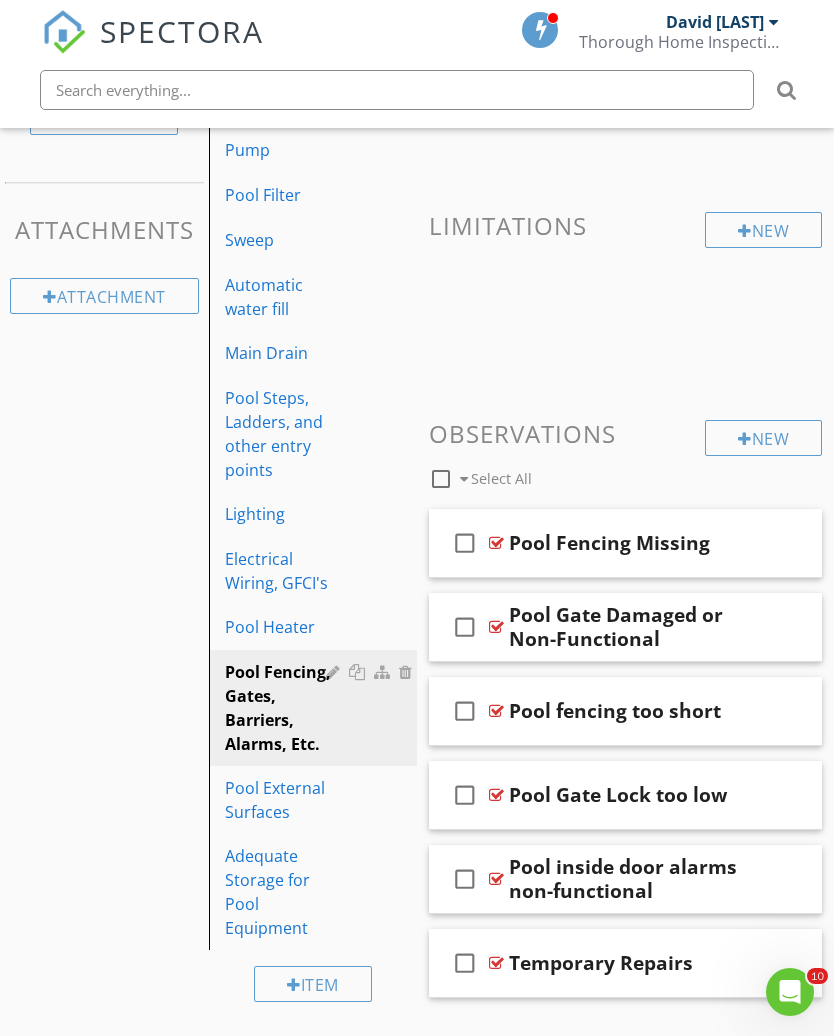 scroll, scrollTop: 439, scrollLeft: 0, axis: vertical 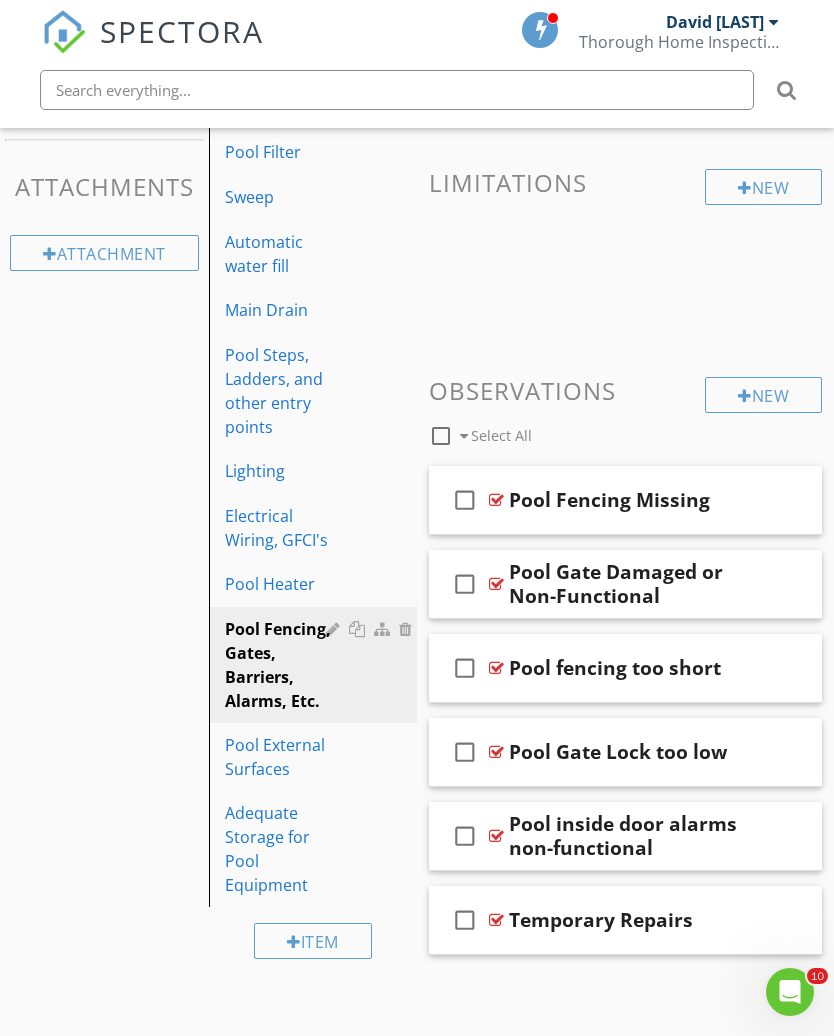 click on "Pool External Surfaces" at bounding box center [279, 757] 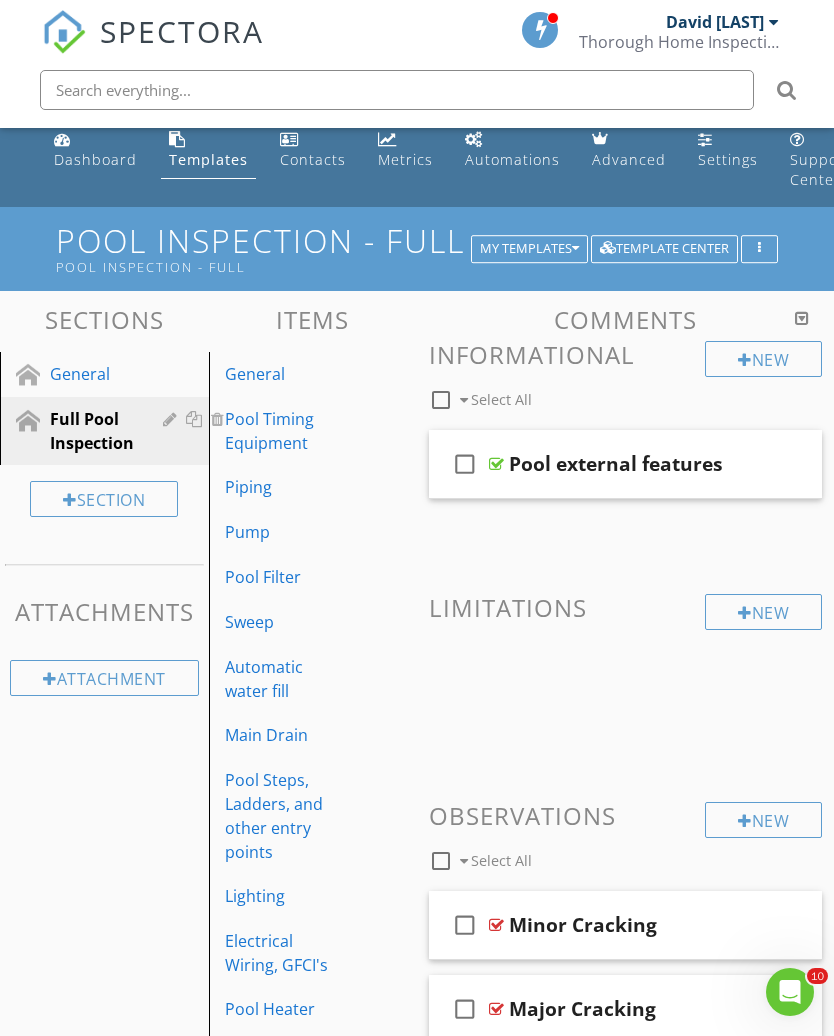 scroll, scrollTop: 0, scrollLeft: 0, axis: both 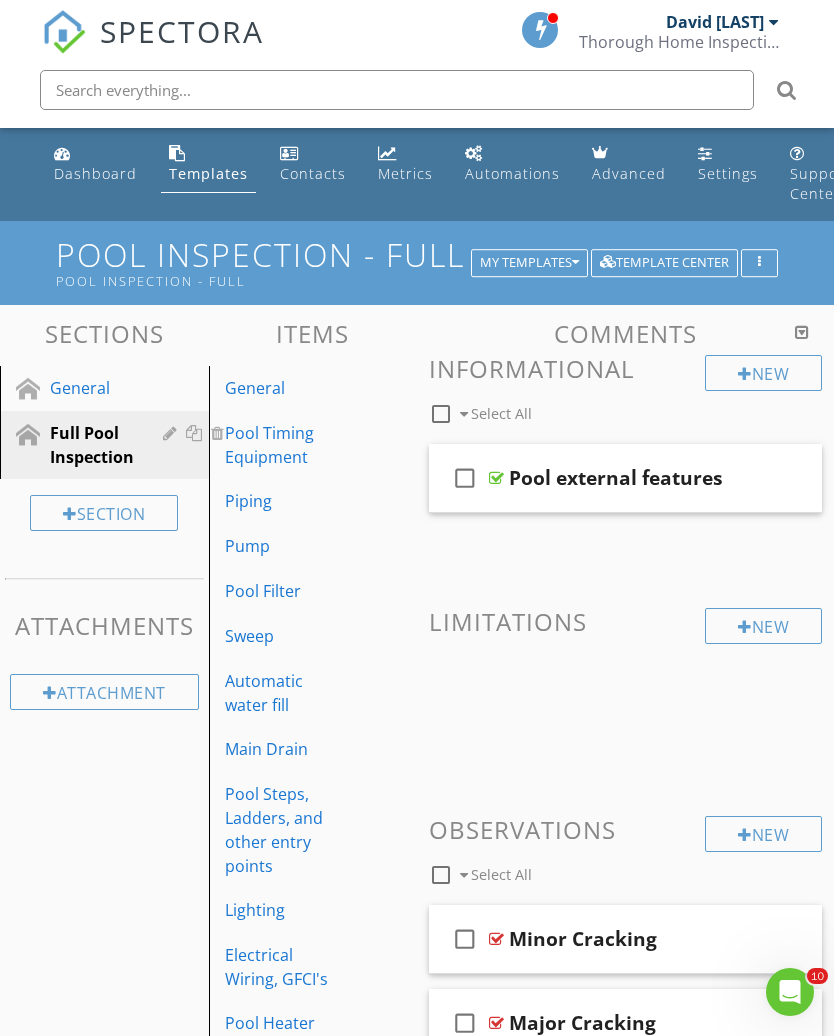 click on "Pool external features" at bounding box center [616, 478] 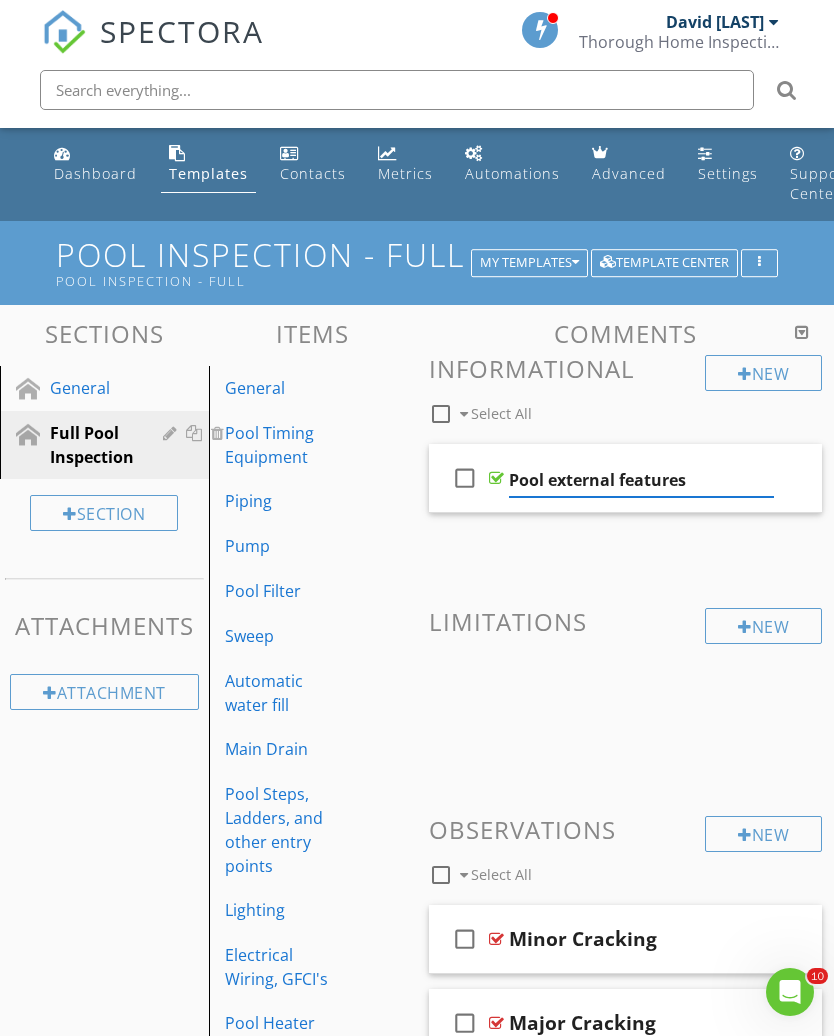 click at bounding box center (718, 477) 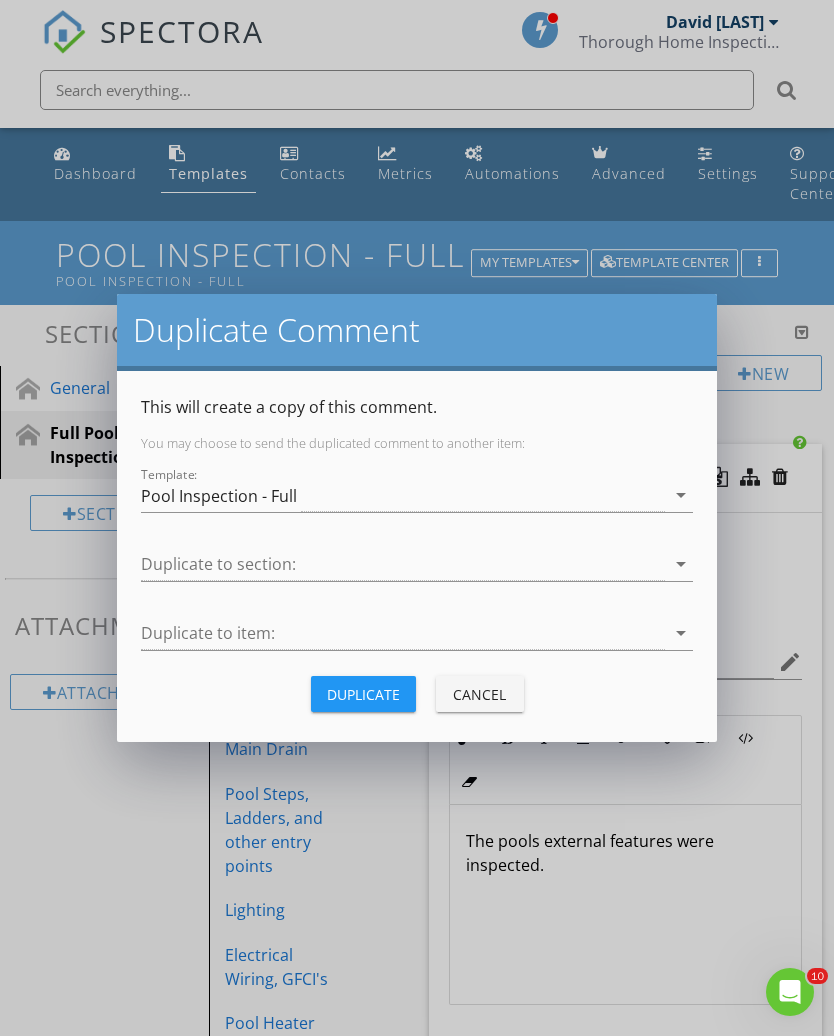 click on "Cancel" at bounding box center (480, 694) 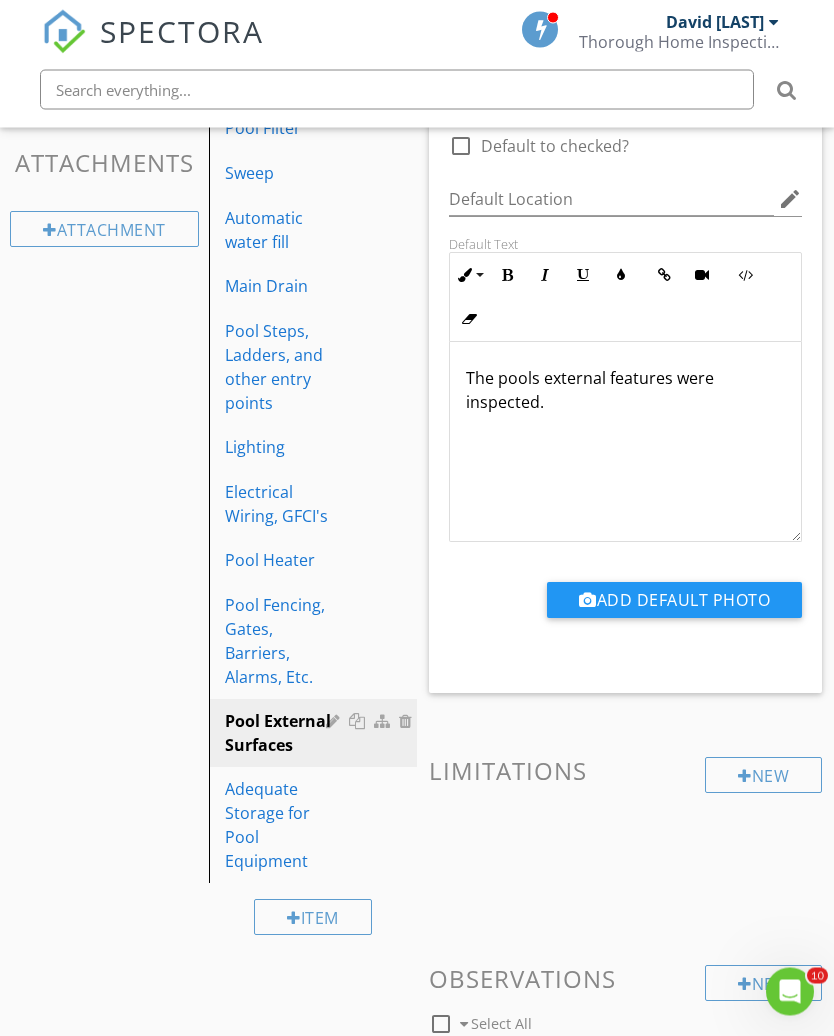 scroll, scrollTop: 463, scrollLeft: 0, axis: vertical 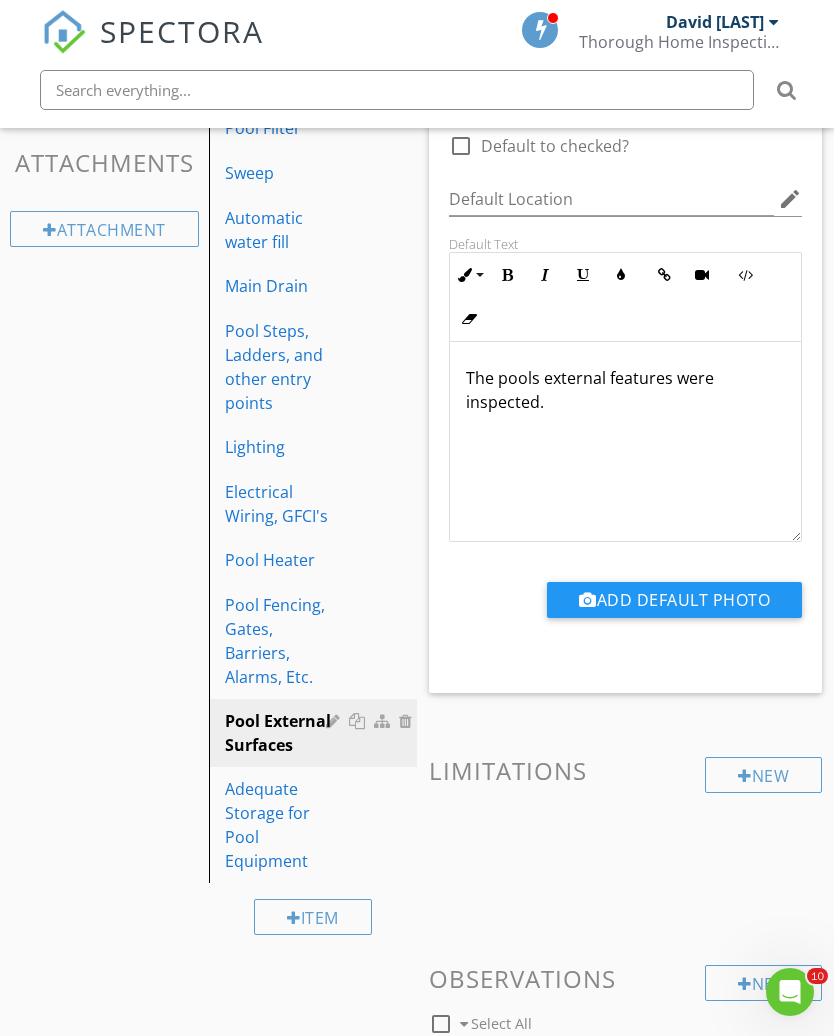 click on "Adequate Storage for Pool Equipment" at bounding box center [279, 825] 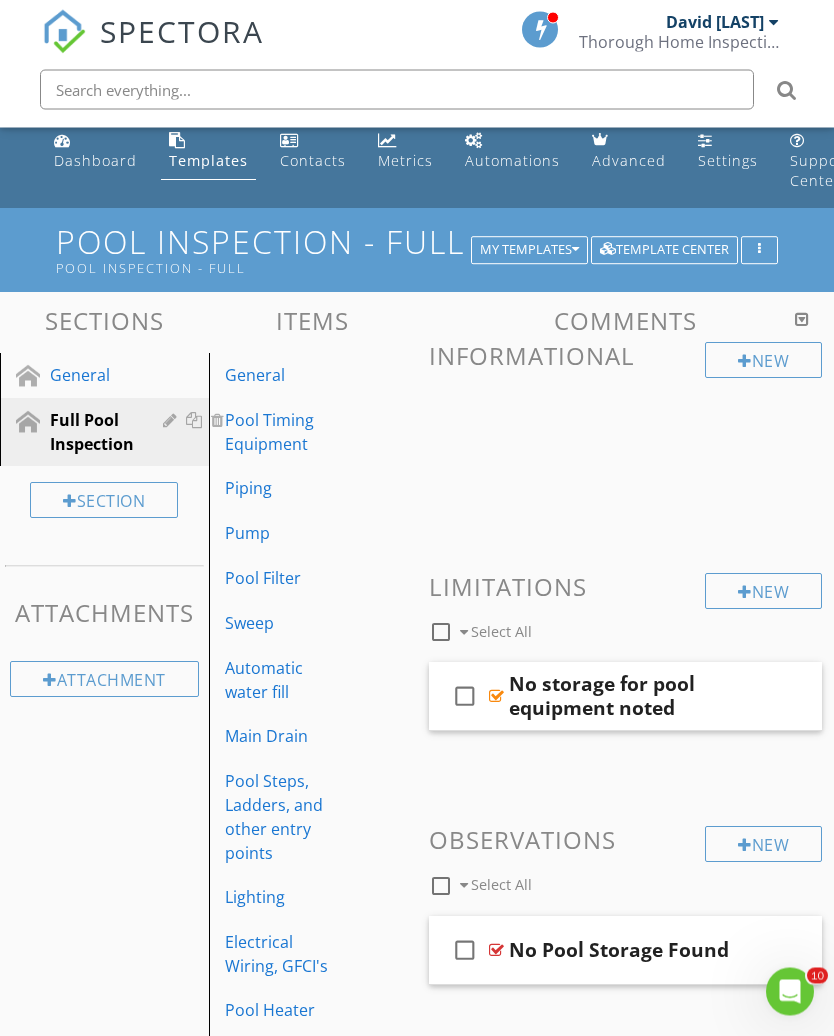 scroll, scrollTop: 0, scrollLeft: 0, axis: both 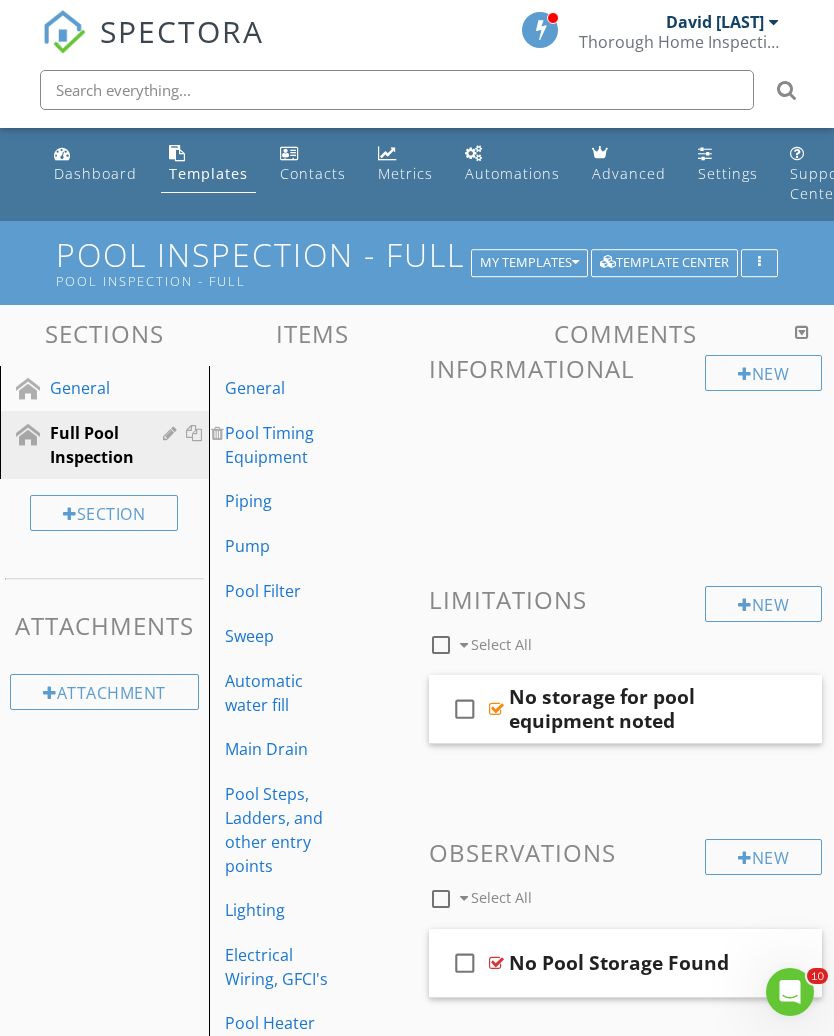 click on "My Templates" at bounding box center (529, 263) 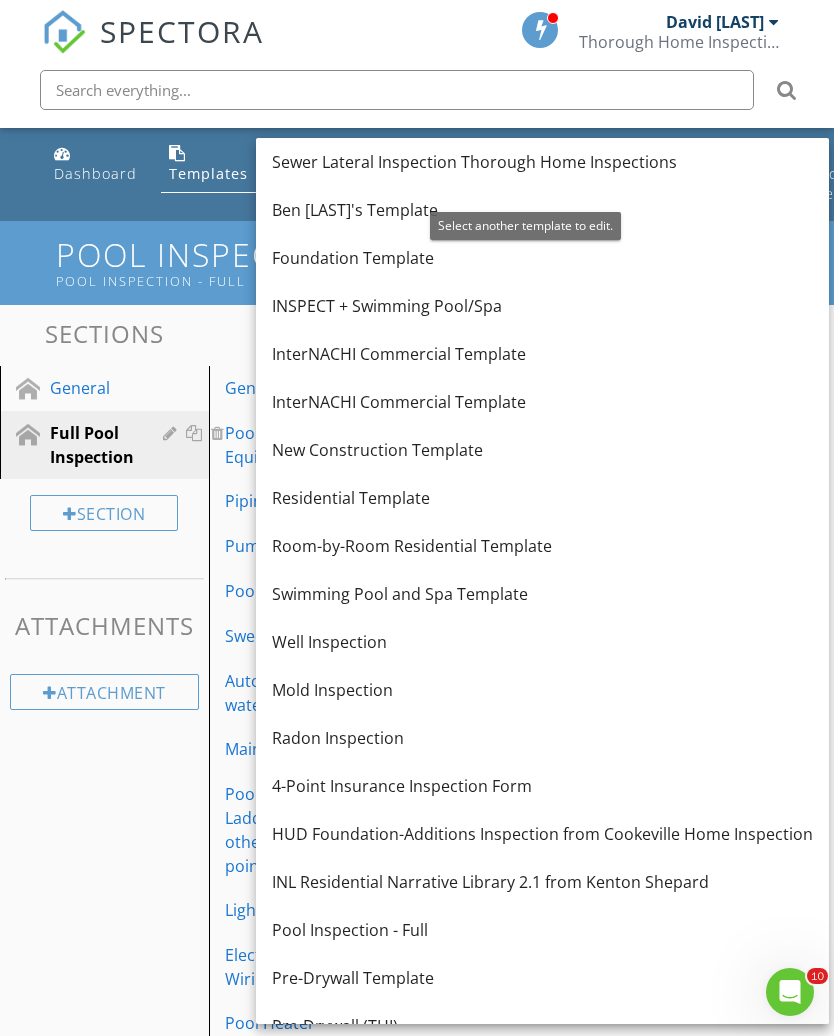 scroll, scrollTop: 0, scrollLeft: 0, axis: both 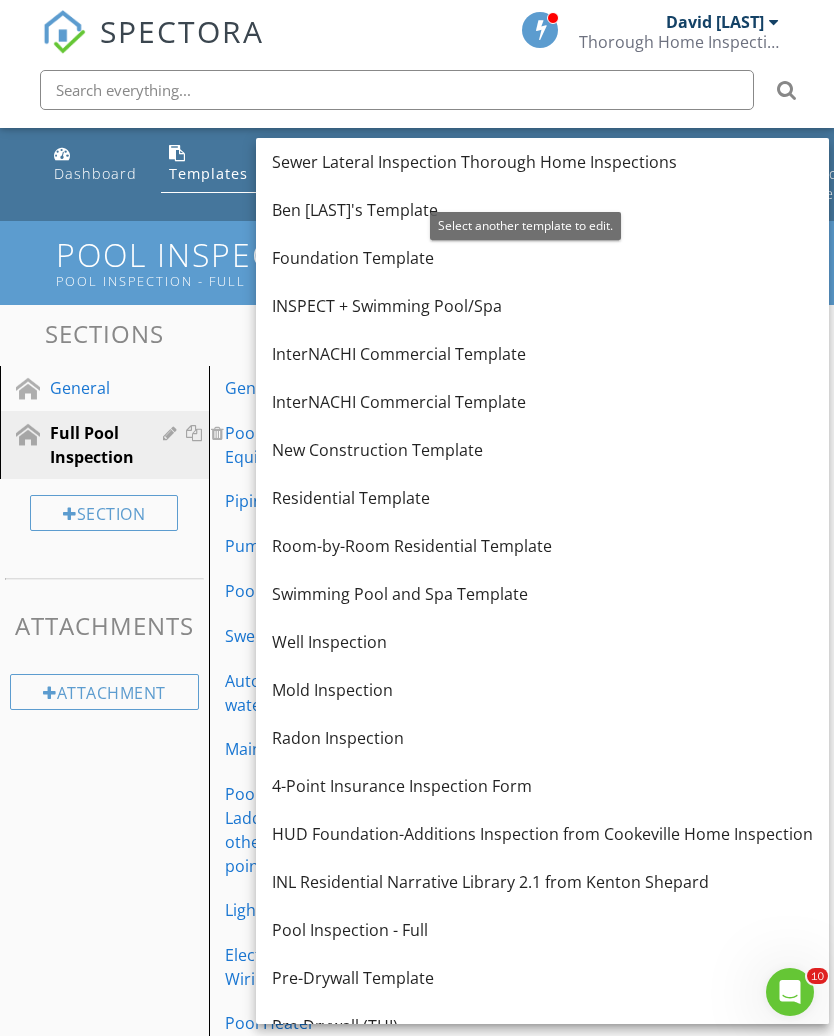click on "Swimming Pool and Spa Template" at bounding box center (542, 594) 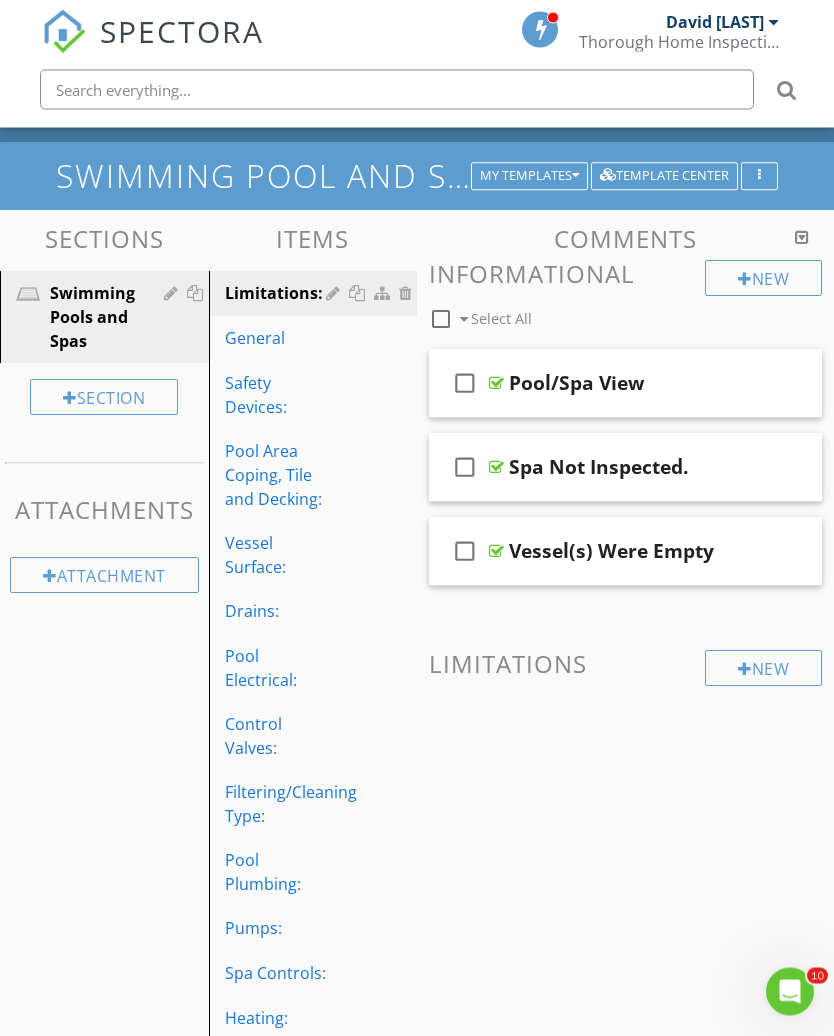 scroll, scrollTop: 0, scrollLeft: 0, axis: both 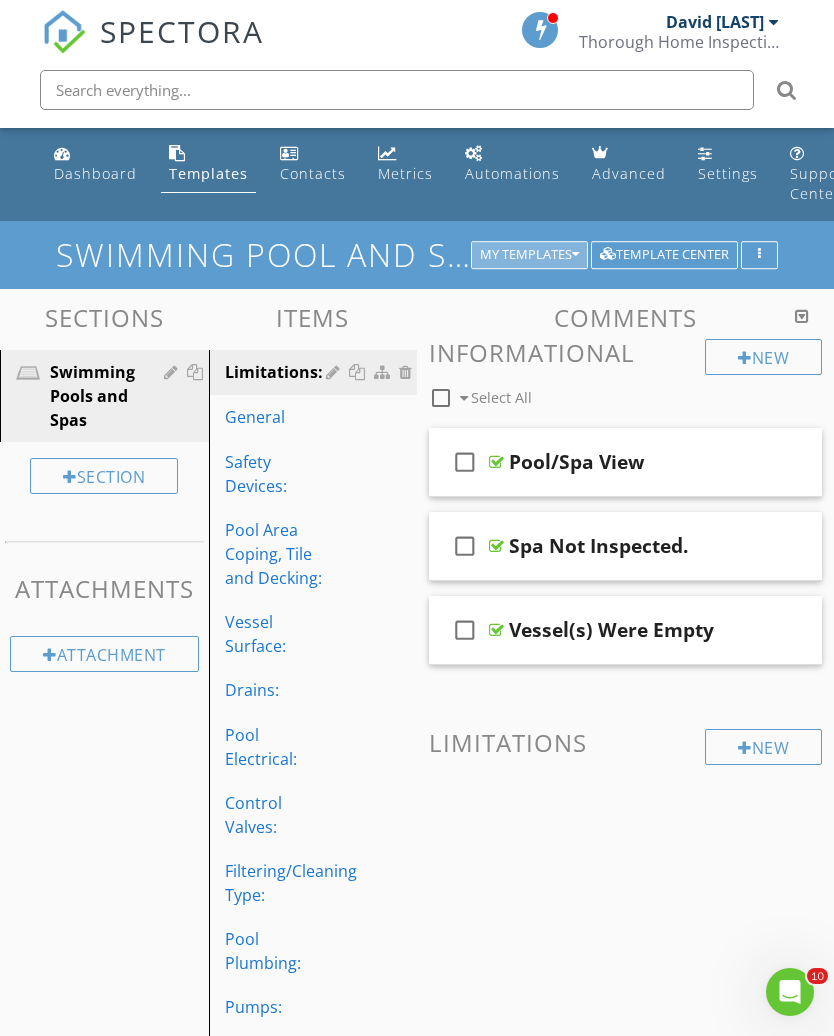 click on "My Templates" at bounding box center [529, 255] 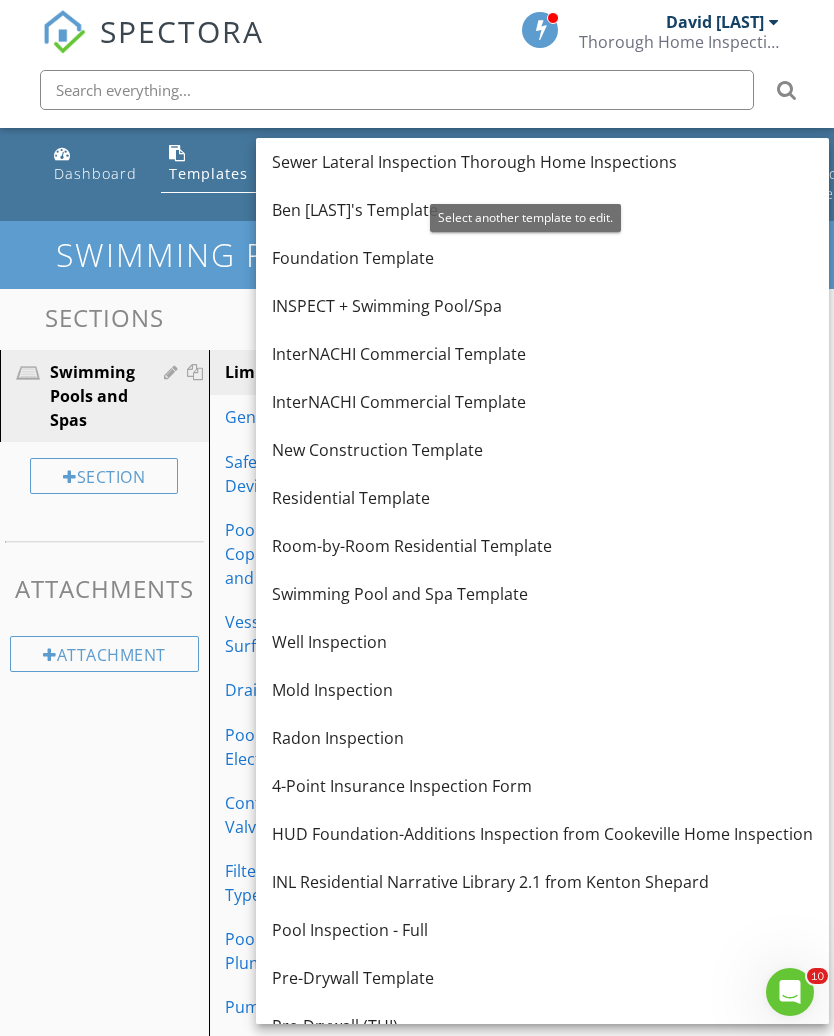scroll, scrollTop: 0, scrollLeft: 0, axis: both 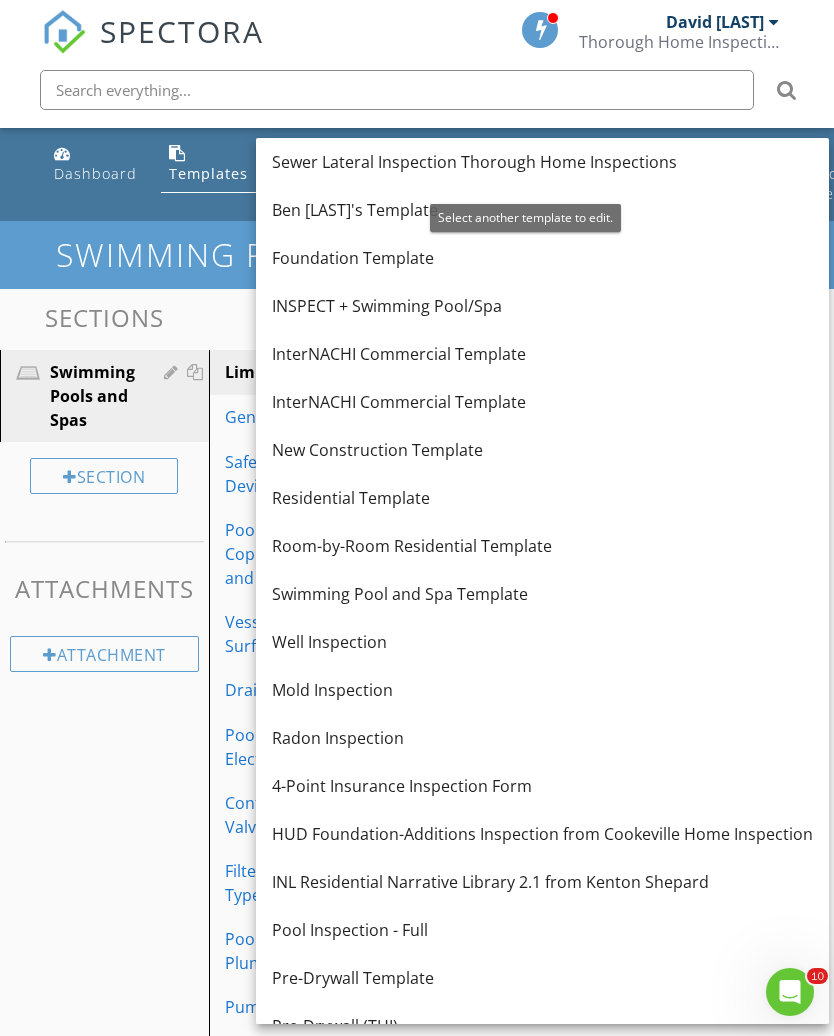 click on "Foundation Template" at bounding box center [542, 258] 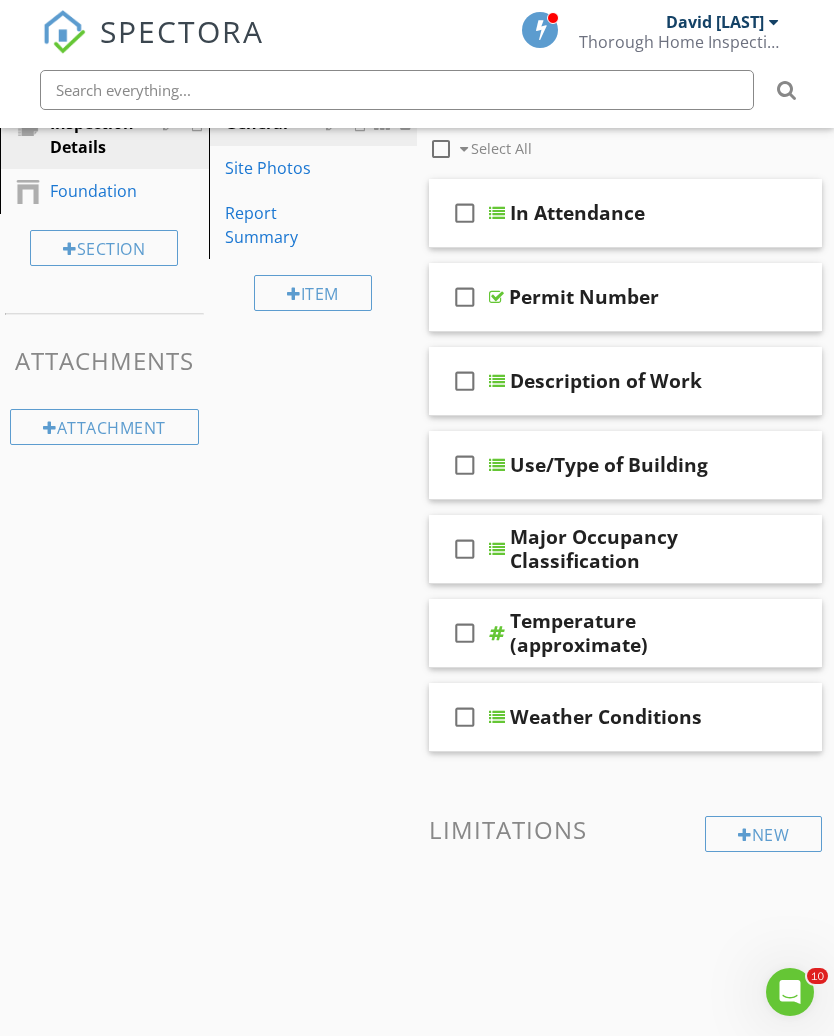 scroll, scrollTop: 255, scrollLeft: 0, axis: vertical 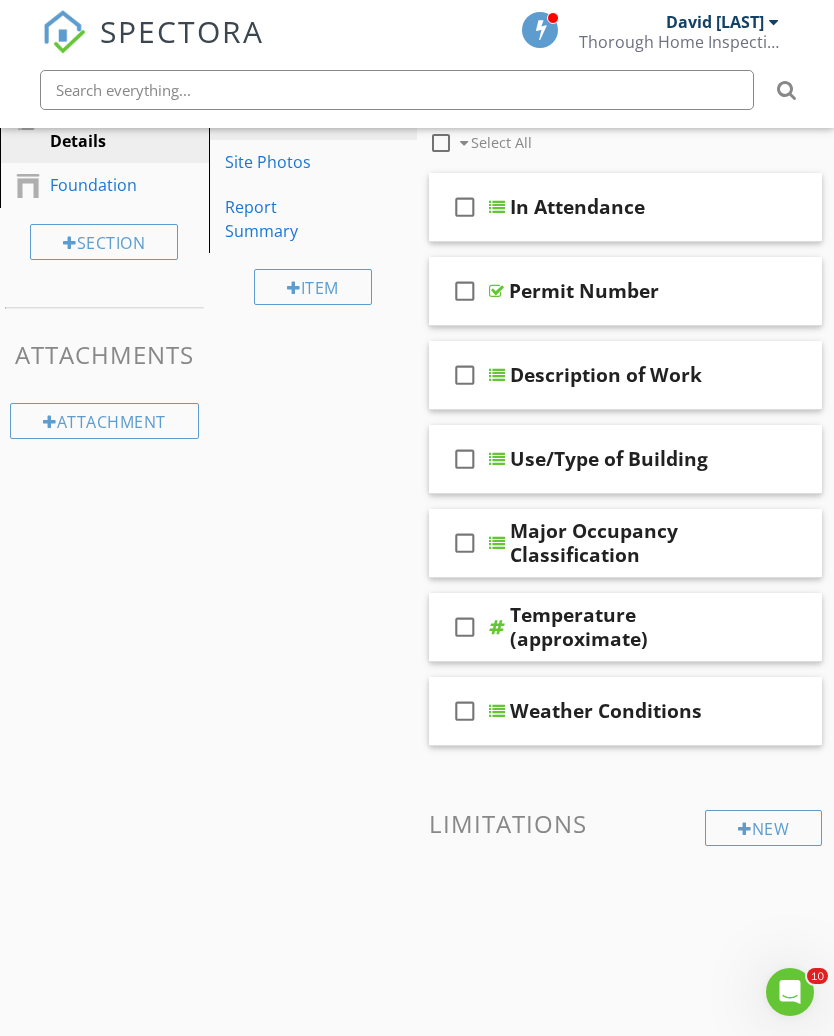 click at bounding box center (718, 374) 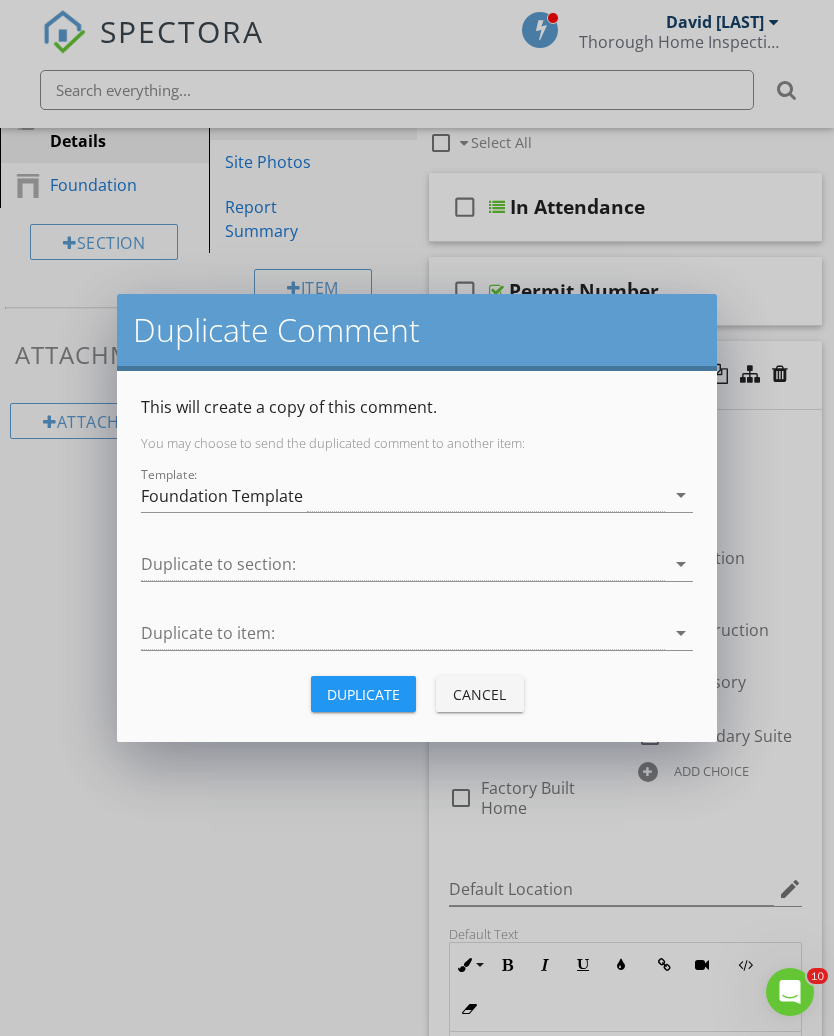 click on "Cancel" at bounding box center [480, 694] 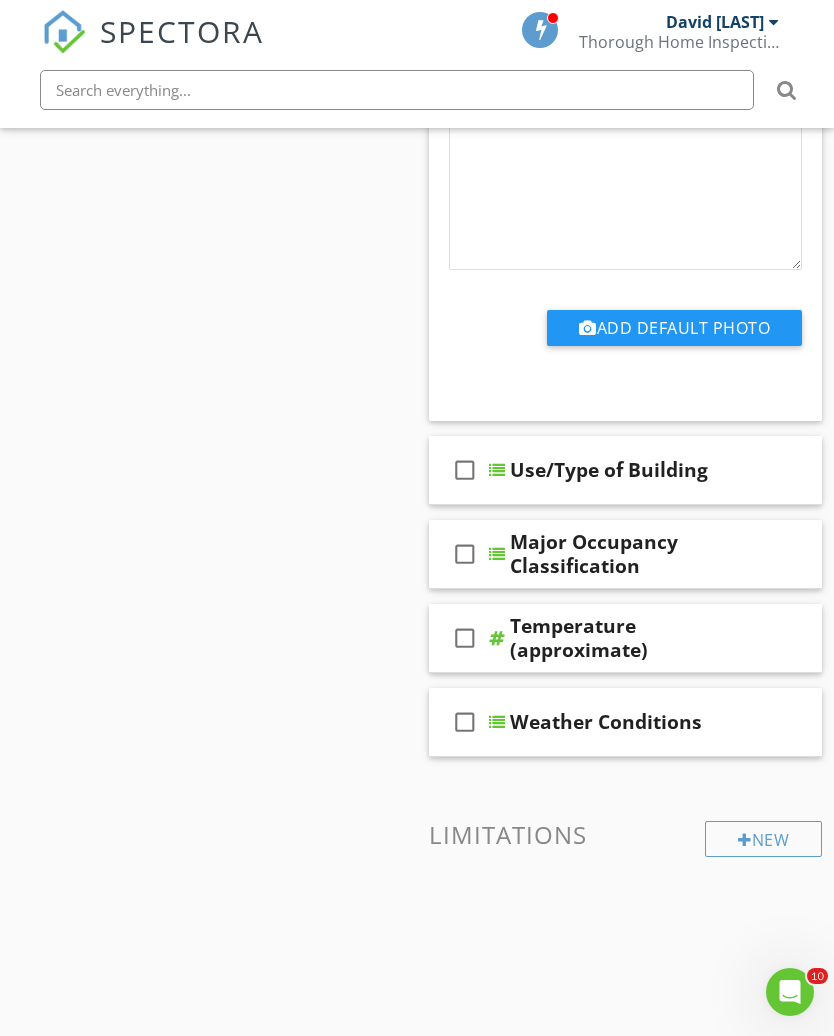 scroll, scrollTop: 1228, scrollLeft: 0, axis: vertical 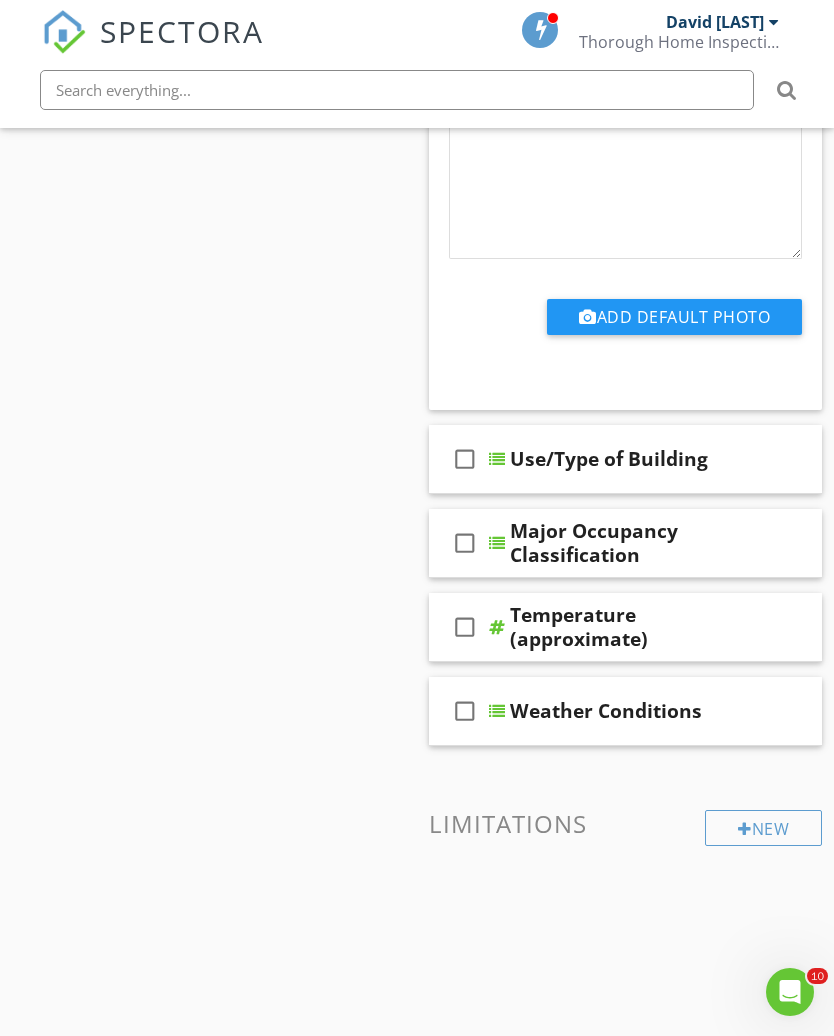 click at bounding box center (718, 458) 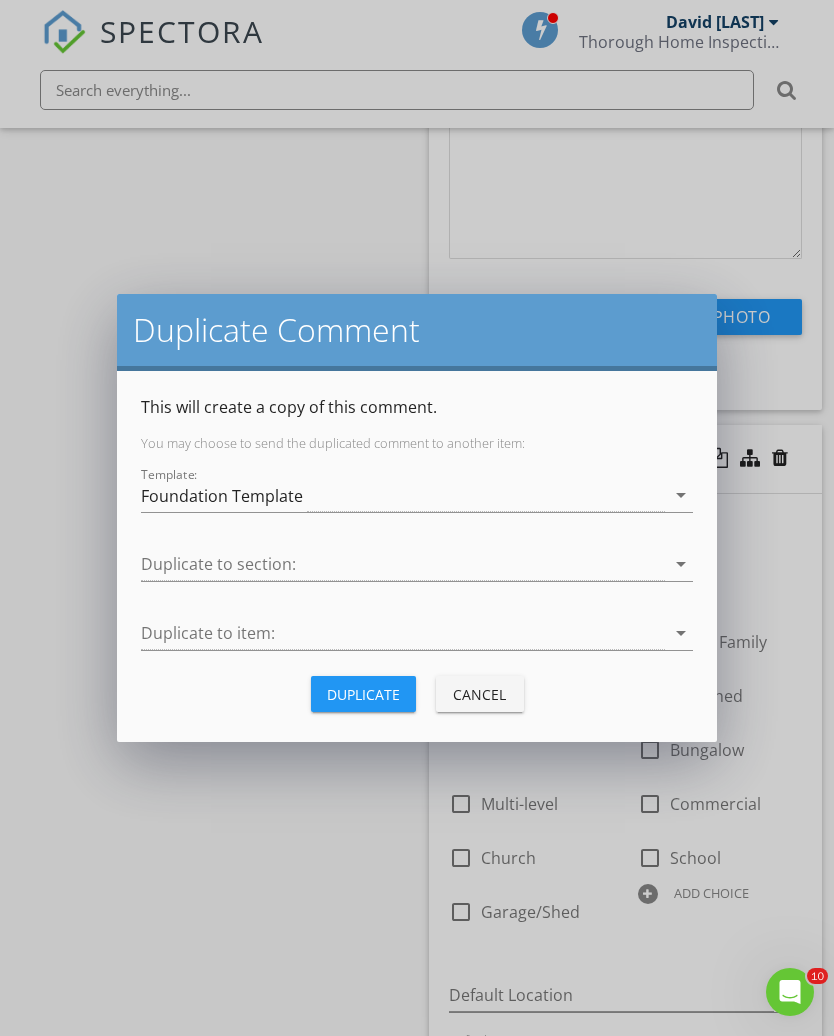 click on "Cancel" at bounding box center [480, 694] 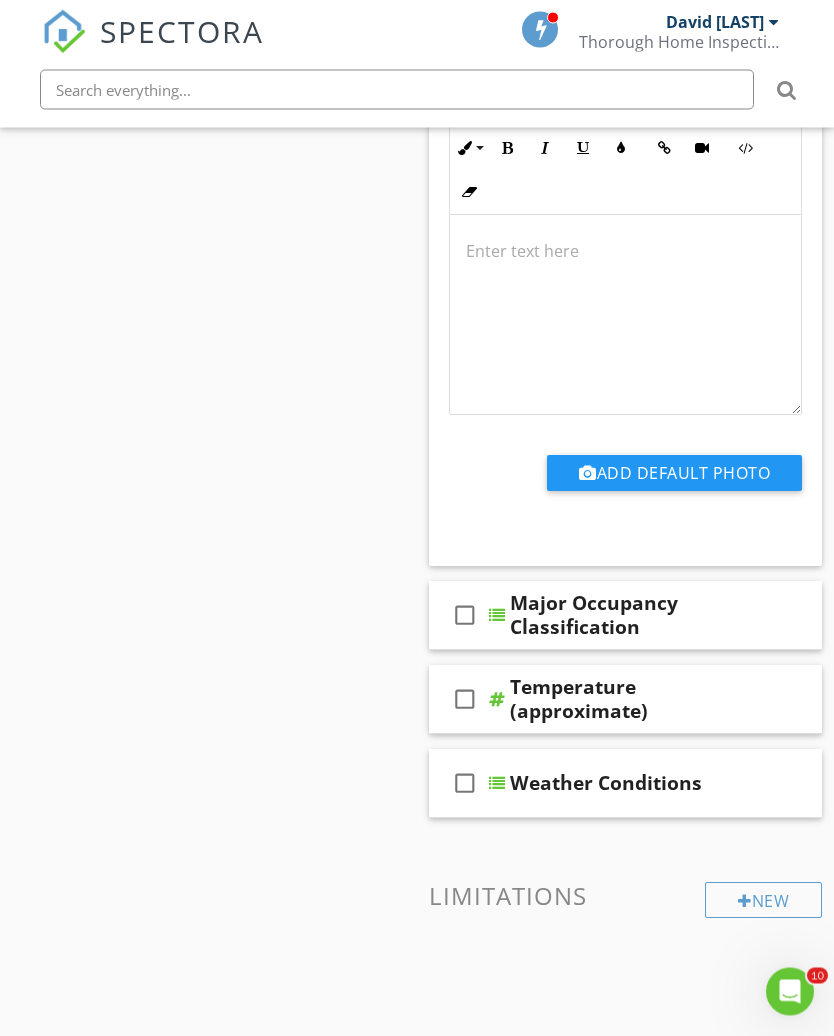 scroll, scrollTop: 2151, scrollLeft: 0, axis: vertical 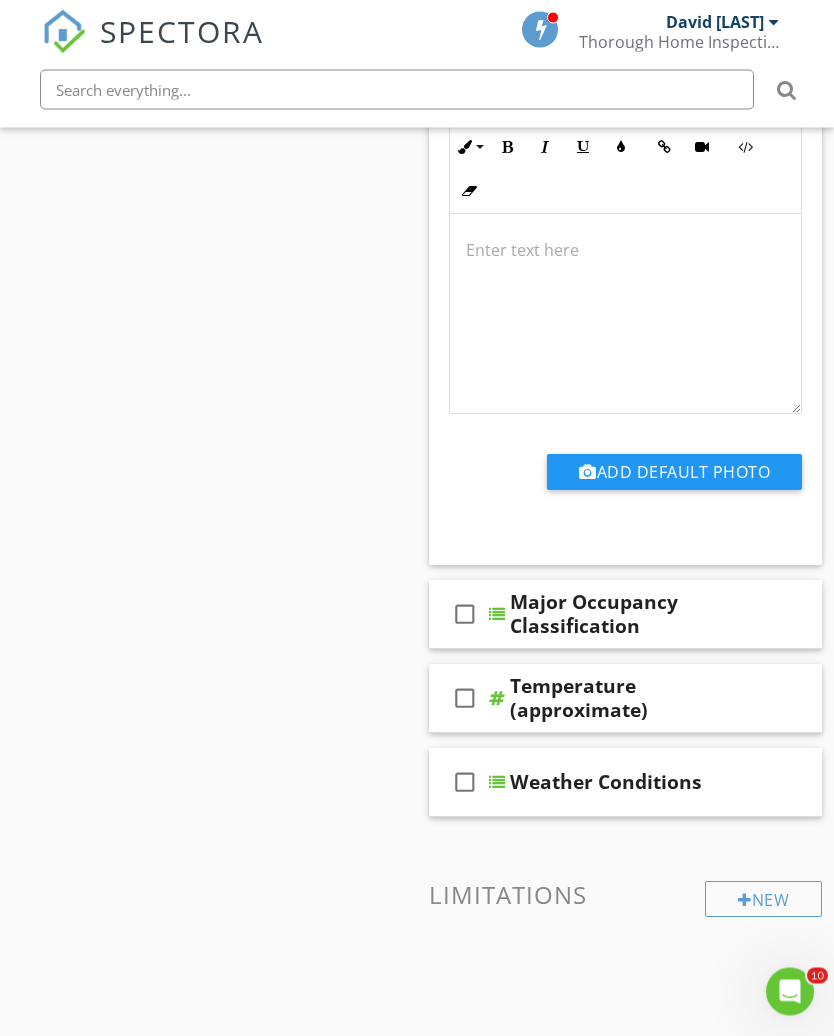 click at bounding box center (718, 614) 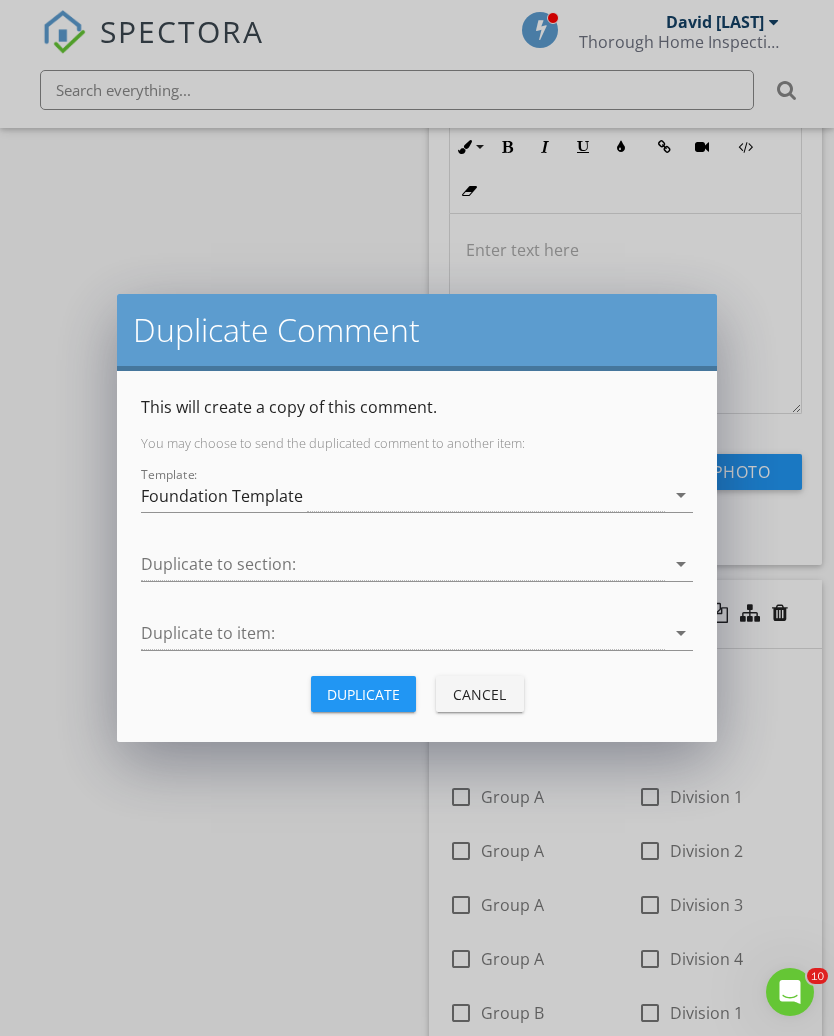 click on "Cancel" at bounding box center [480, 694] 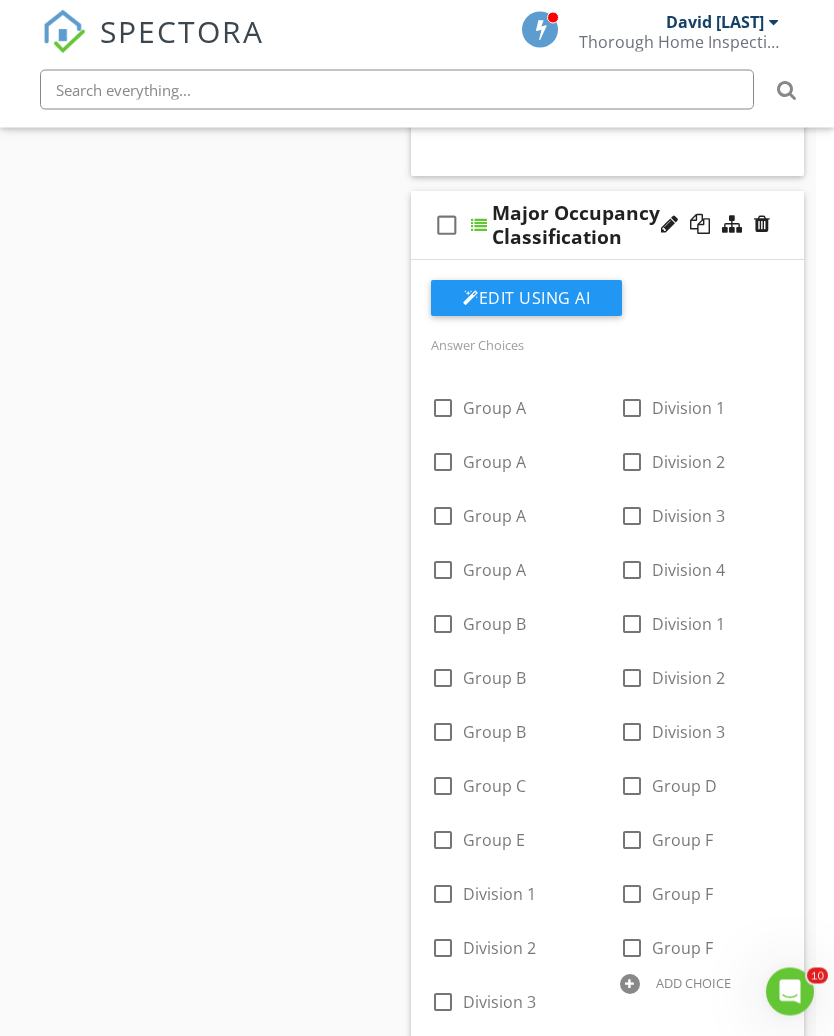 scroll, scrollTop: 2535, scrollLeft: 18, axis: both 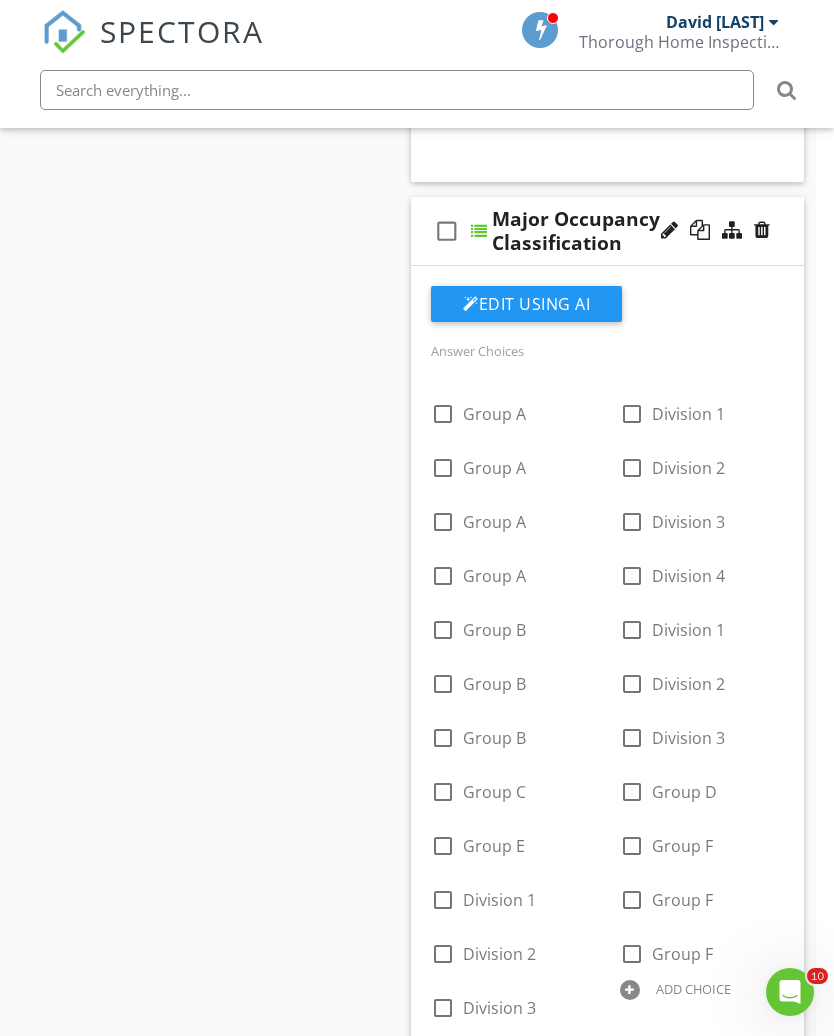click on "Edit Using AI" at bounding box center (526, -1832) 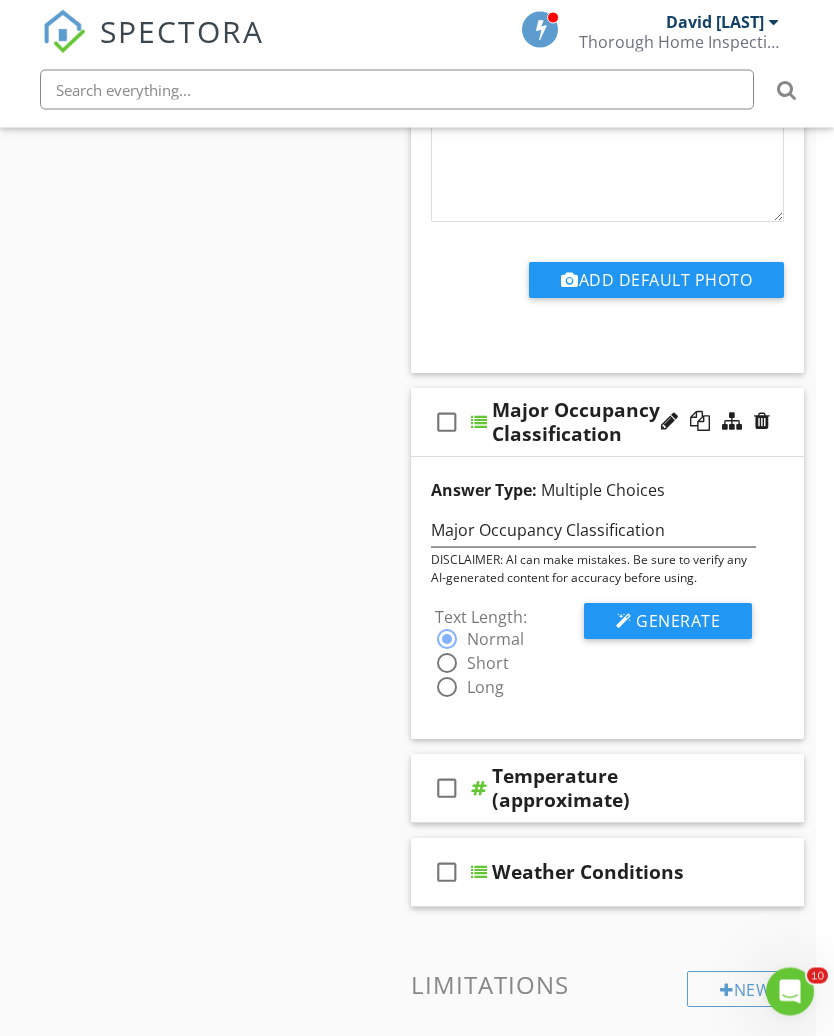 scroll, scrollTop: 2393, scrollLeft: 18, axis: both 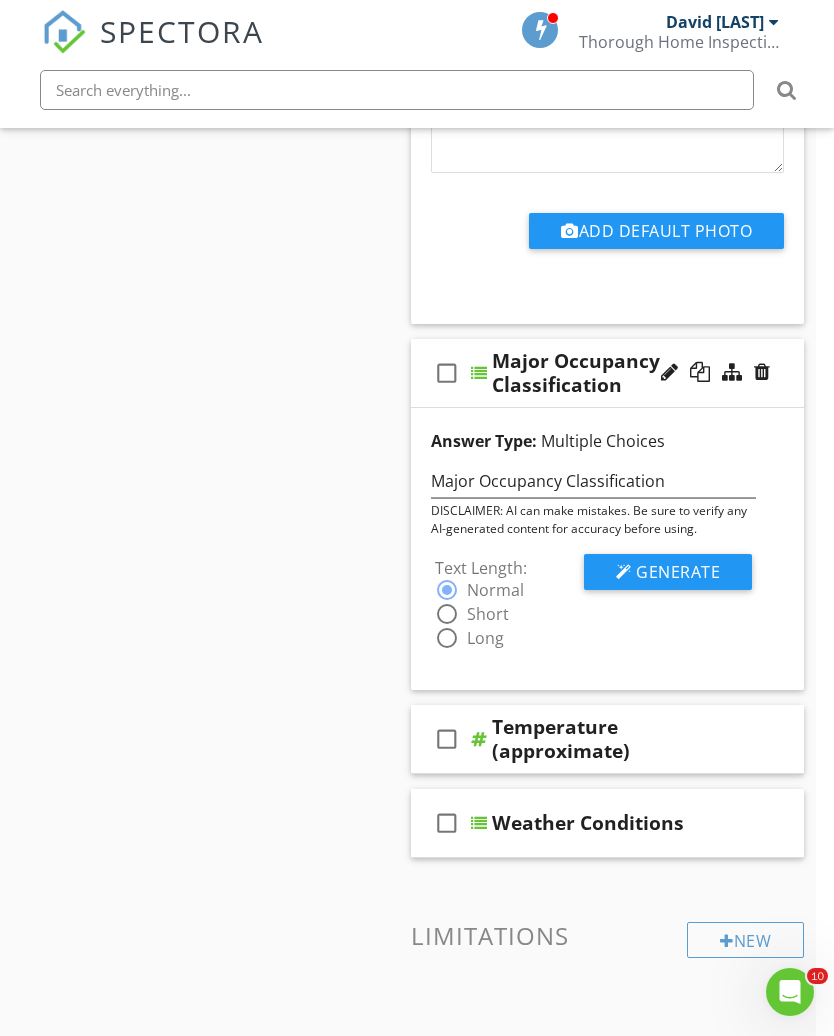 click on "Generate" at bounding box center [668, 572] 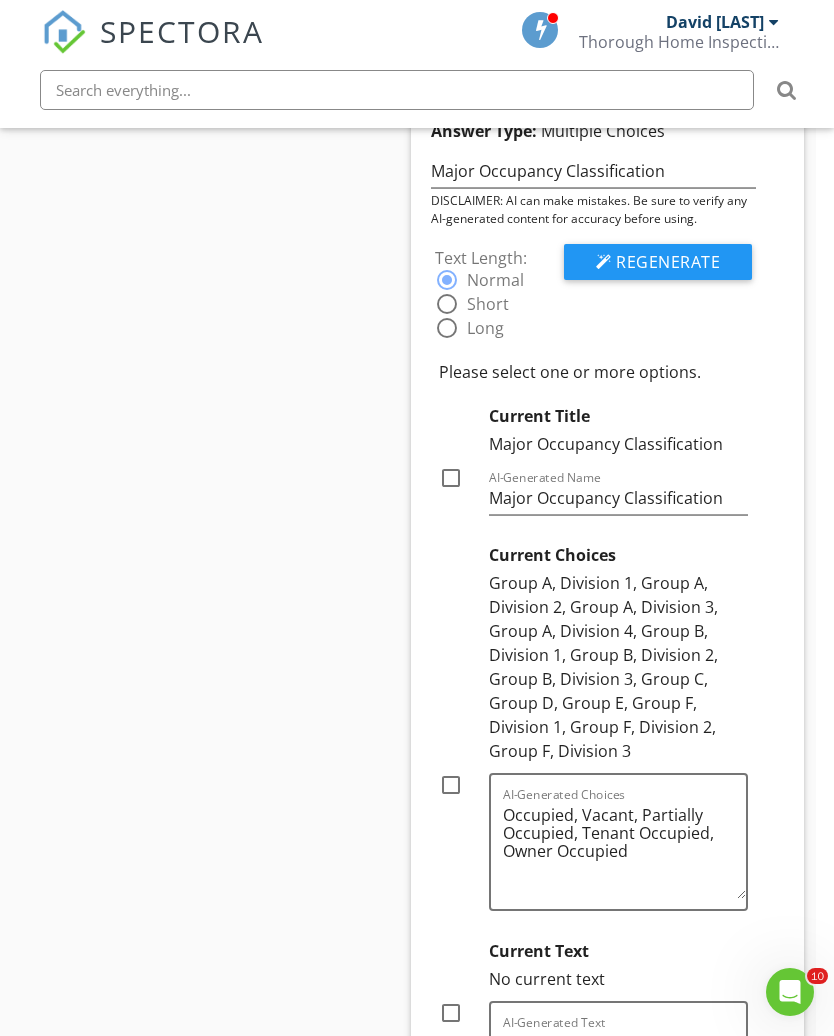 scroll, scrollTop: 2701, scrollLeft: 18, axis: both 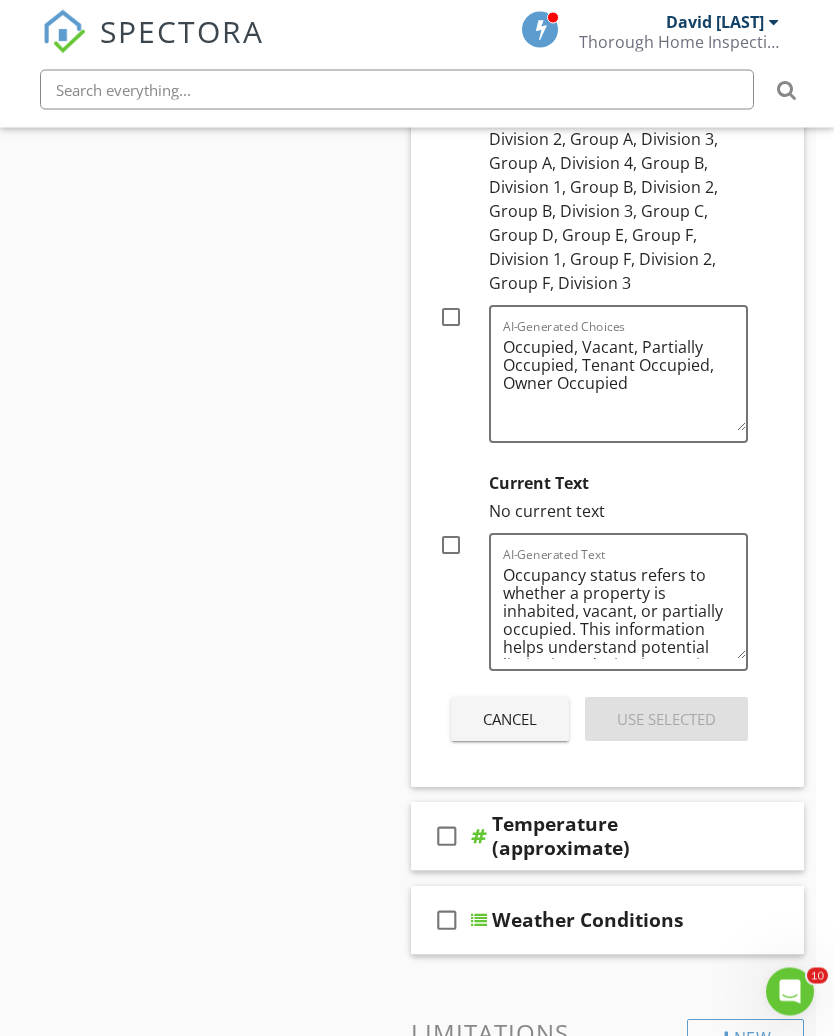 click on "Cancel" at bounding box center (510, 720) 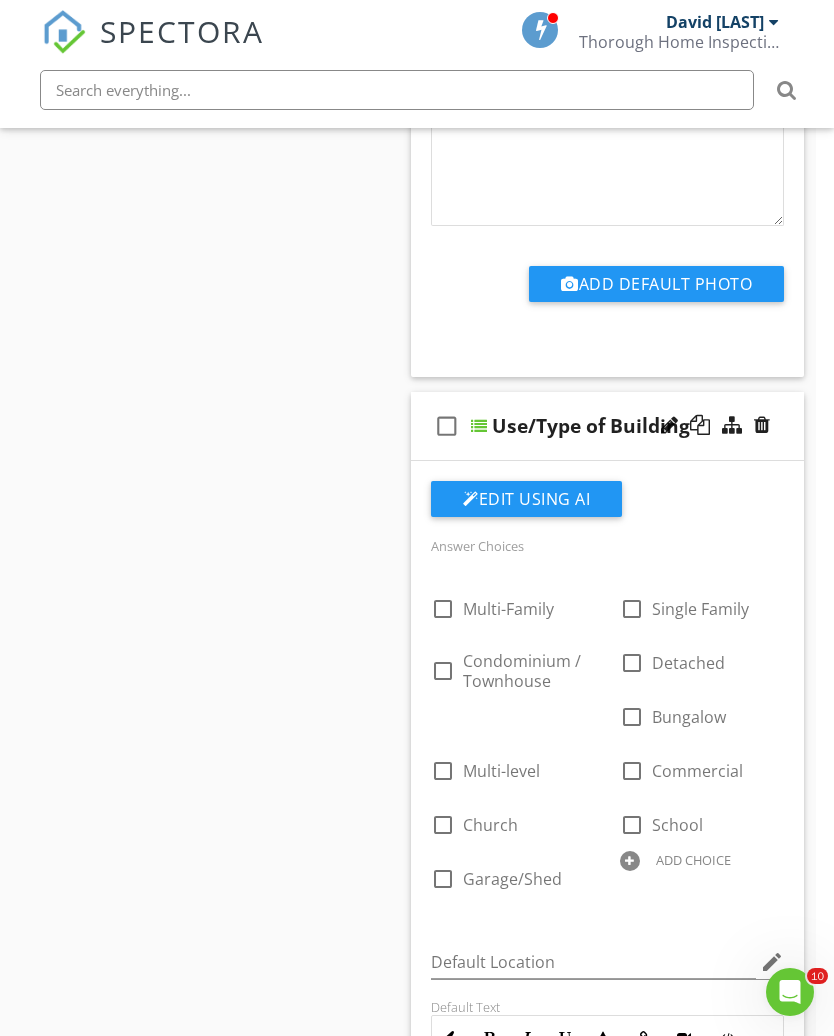 scroll, scrollTop: 1249, scrollLeft: 18, axis: both 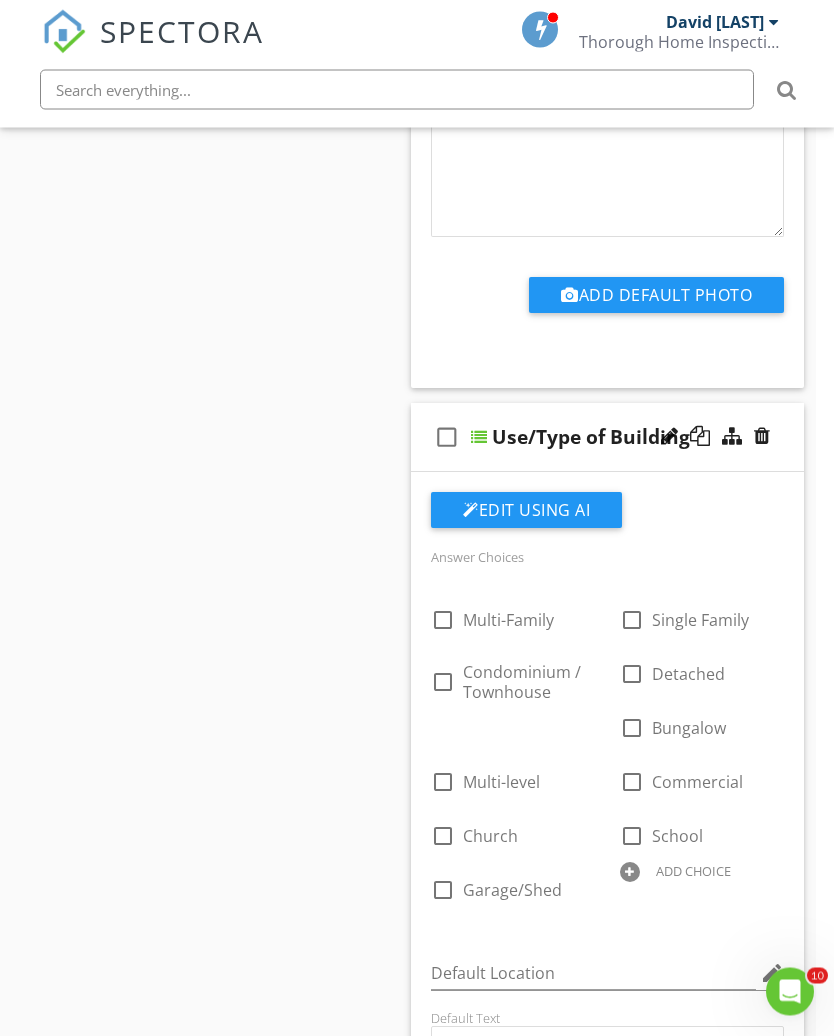 click on "ADD CHOICE" at bounding box center (702, 871) 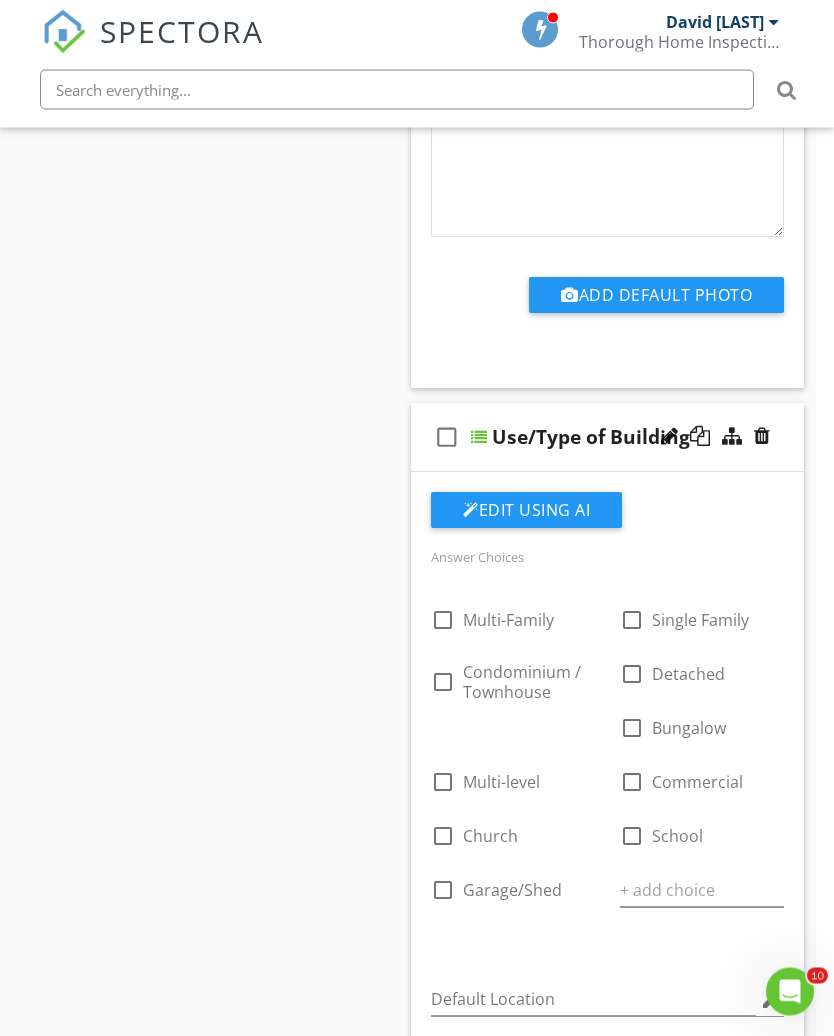 scroll, scrollTop: 1250, scrollLeft: 18, axis: both 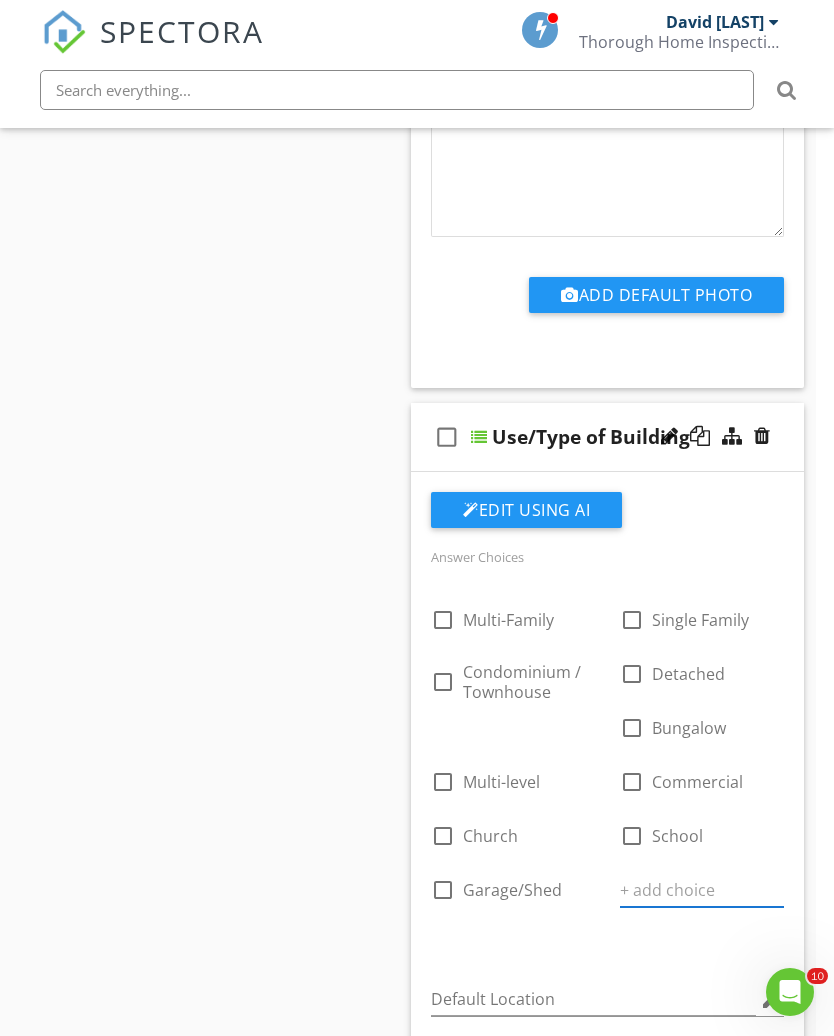click at bounding box center (702, 890) 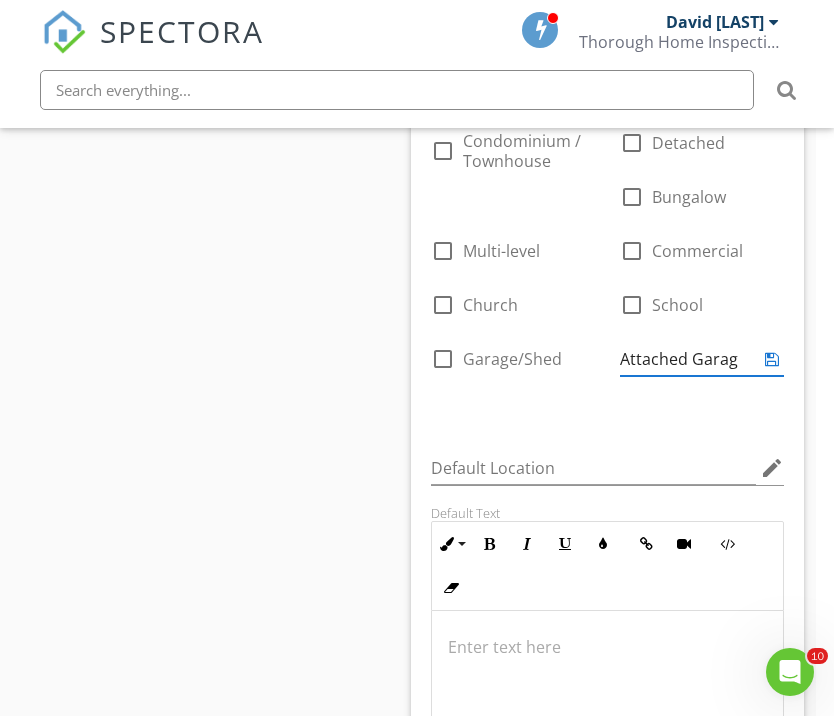 type on "Attached Garage" 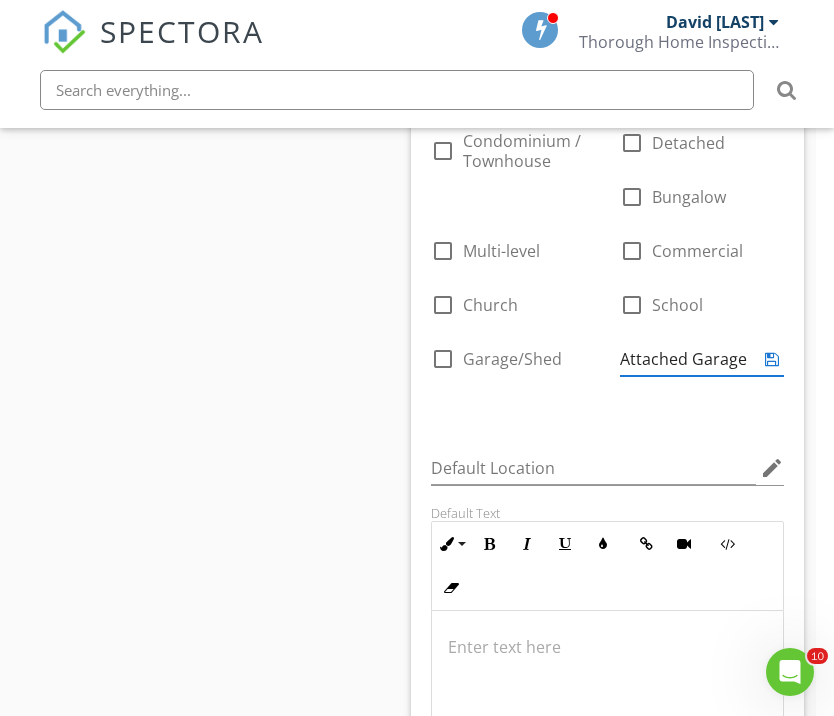 click on "Edit Using AI
Answer Choices   check_box_outline_blank Multi-Family   check_box_outline_blank Single Family   check_box_outline_blank Condominium / Townhouse   check_box_outline_blank Detached   check_box_outline_blank Bungalow   check_box_outline_blank Multi-level   check_box_outline_blank Commercial   check_box_outline_blank Church   check_box_outline_blank School   check_box_outline_blank Garage/Shed     Attached Garage     ADD CHOICE     Default Location edit       Default Text   Ordered List Unordered List Insert Image Insert Table Inline Style XLarge Large Normal Small Light Small/Light Bold Italic Underline Colors Insert Link Insert Video Code View Clear Formatting Enter text here
Add Default Photo" at bounding box center [607, 451] 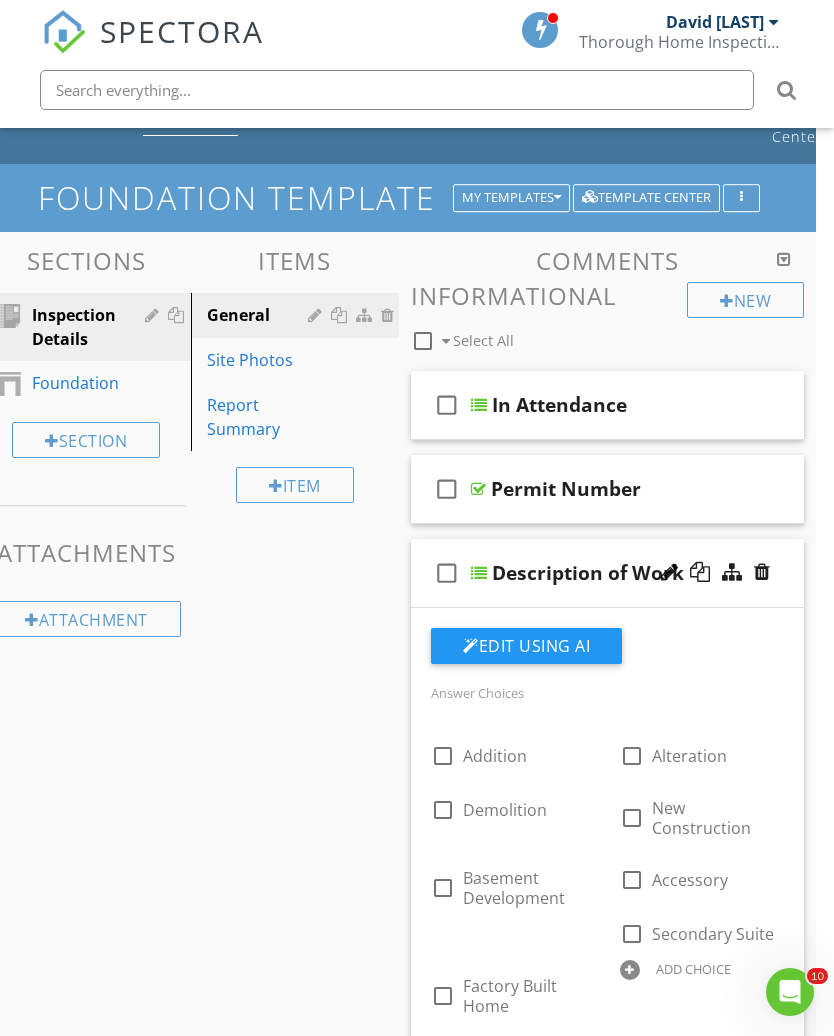 scroll, scrollTop: 0, scrollLeft: 18, axis: horizontal 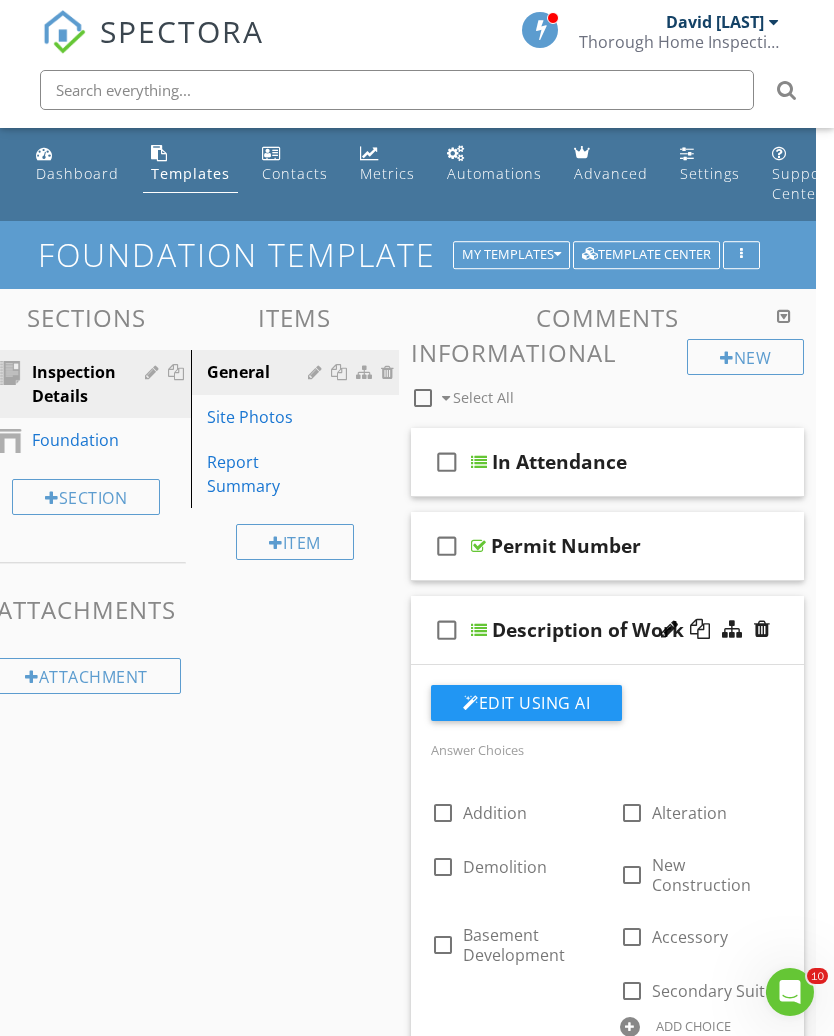 click on "Site Photos" at bounding box center [261, 417] 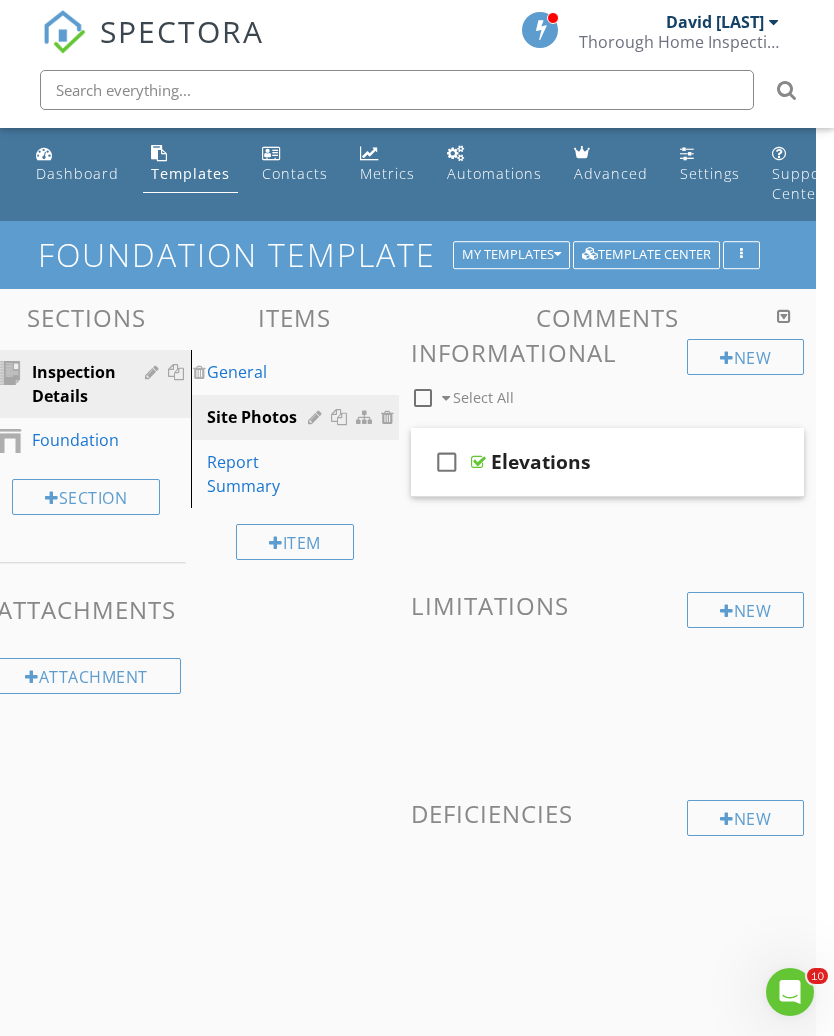 click at bounding box center [715, 462] 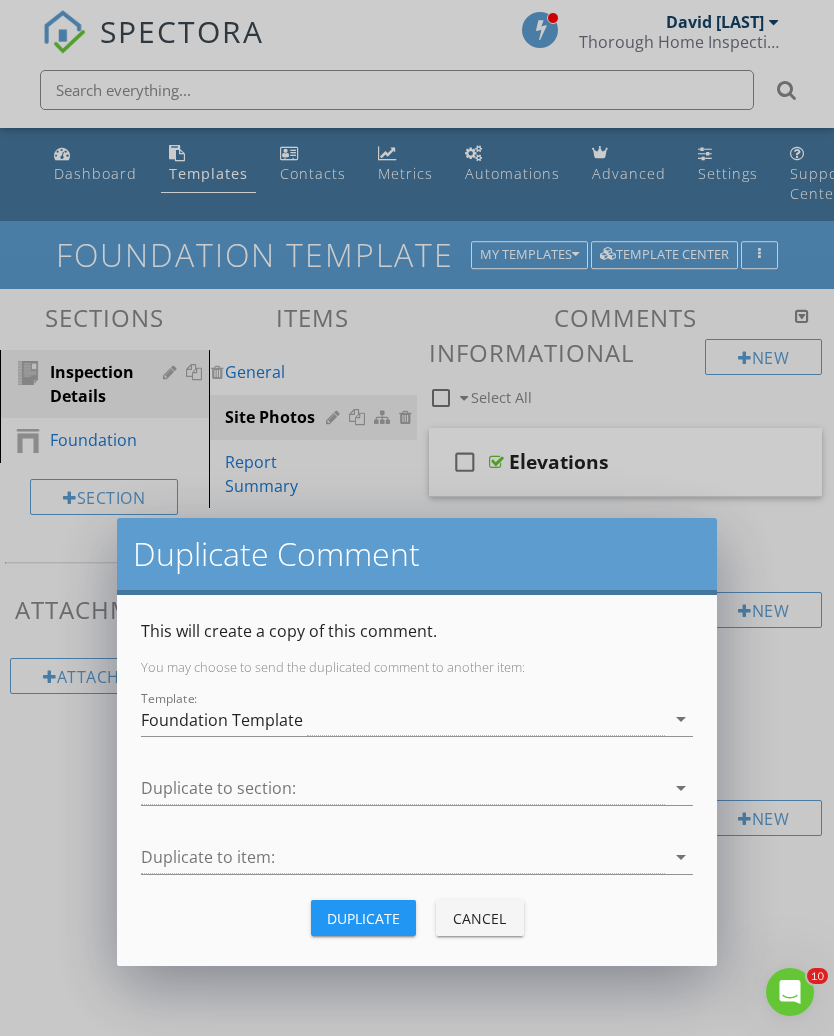 scroll, scrollTop: 0, scrollLeft: 0, axis: both 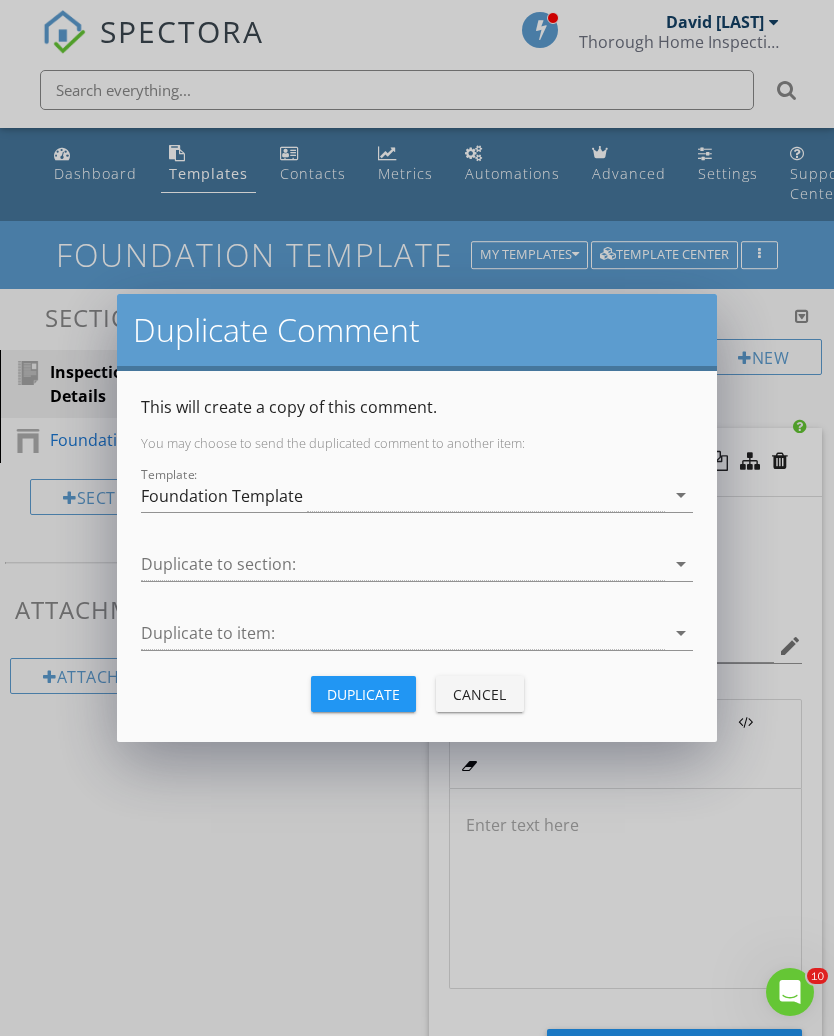 click on "Cancel" at bounding box center (480, 694) 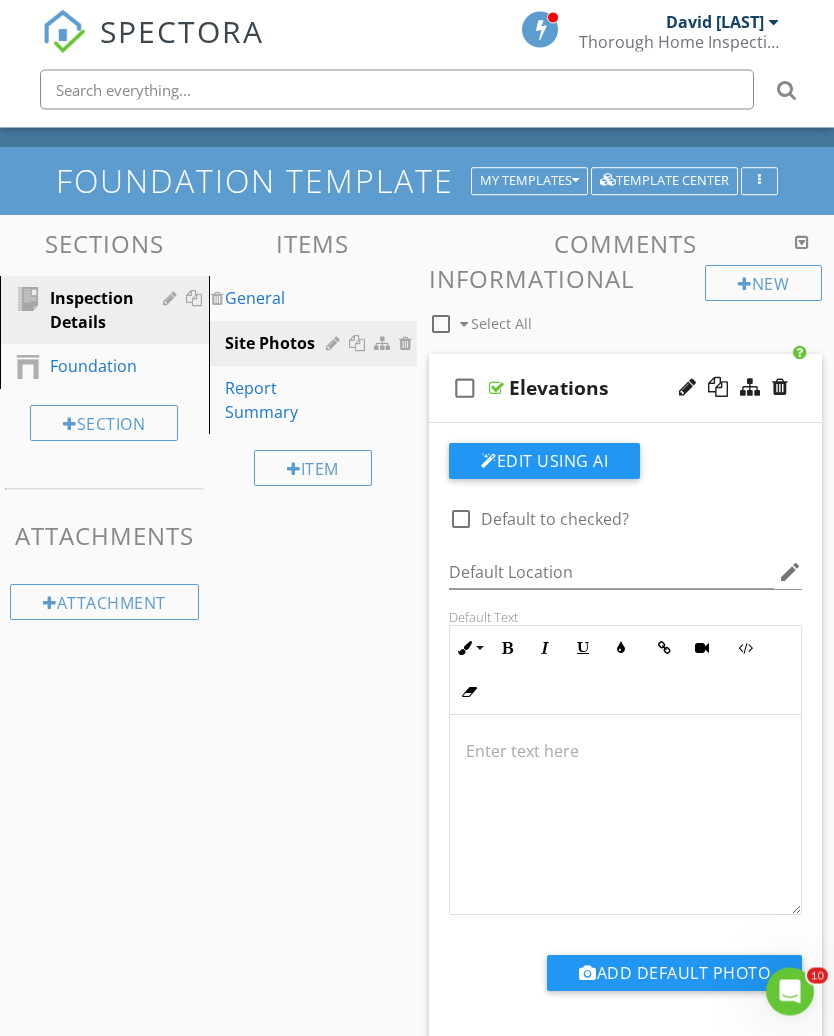 scroll, scrollTop: 65, scrollLeft: 0, axis: vertical 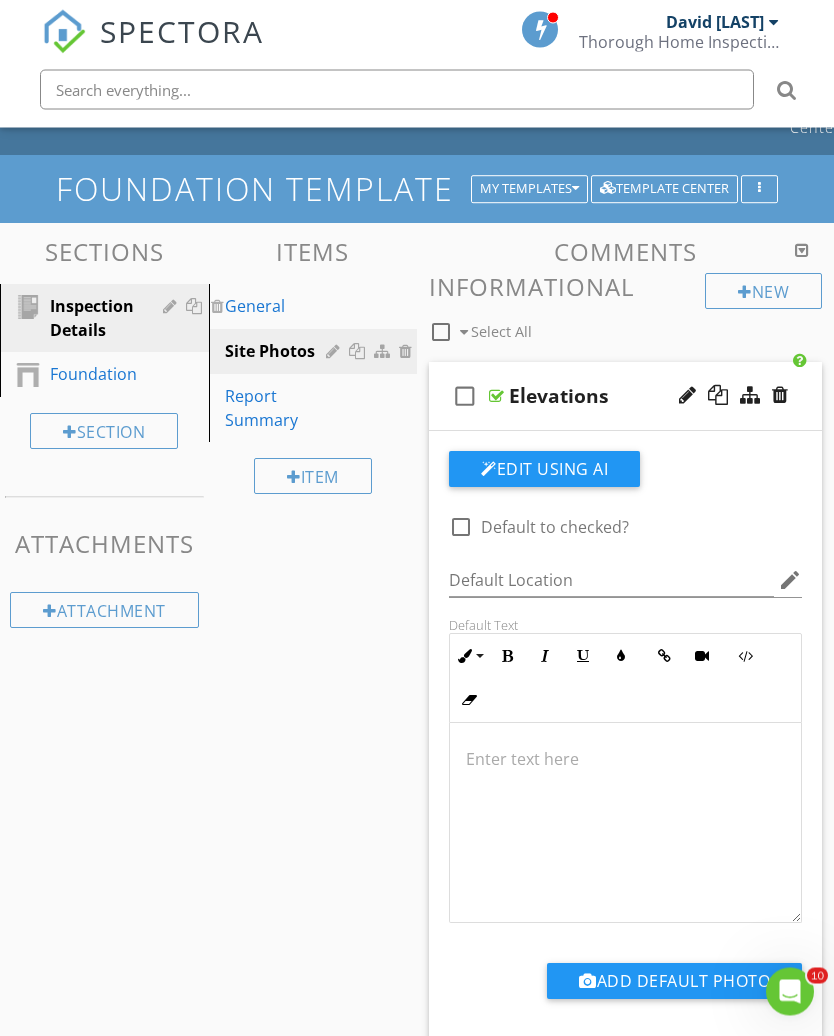 click on "Edit Using AI" at bounding box center (544, 470) 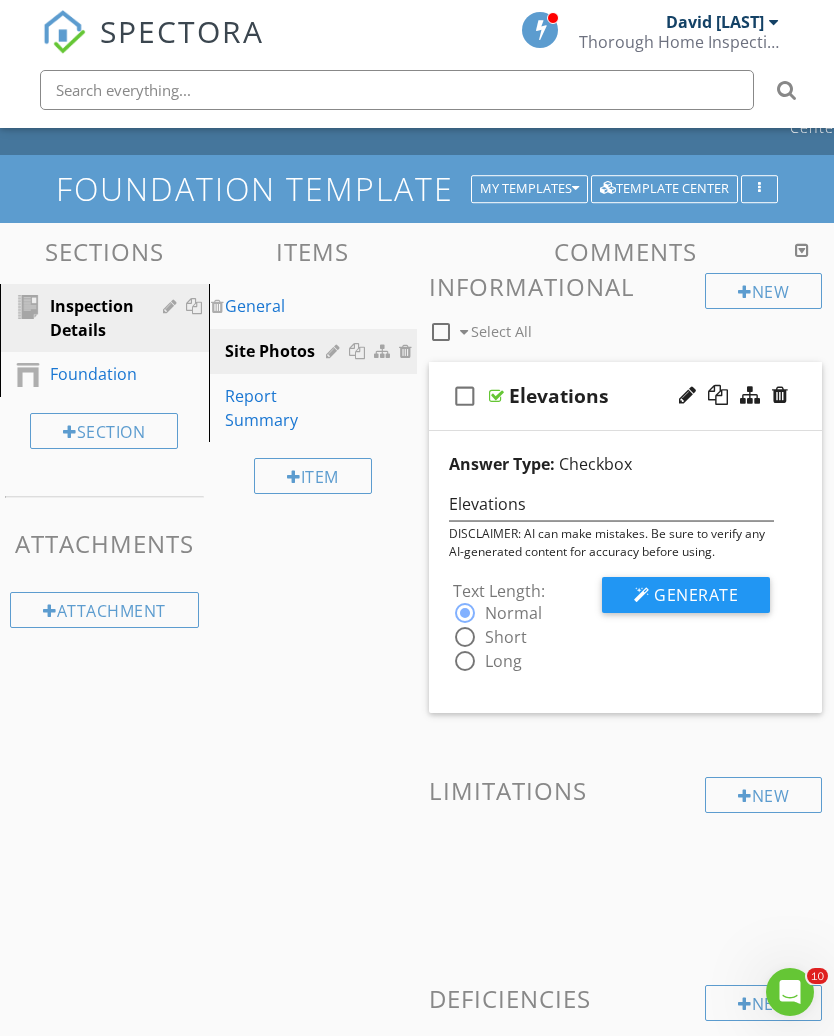 click on "Generate" at bounding box center (696, 595) 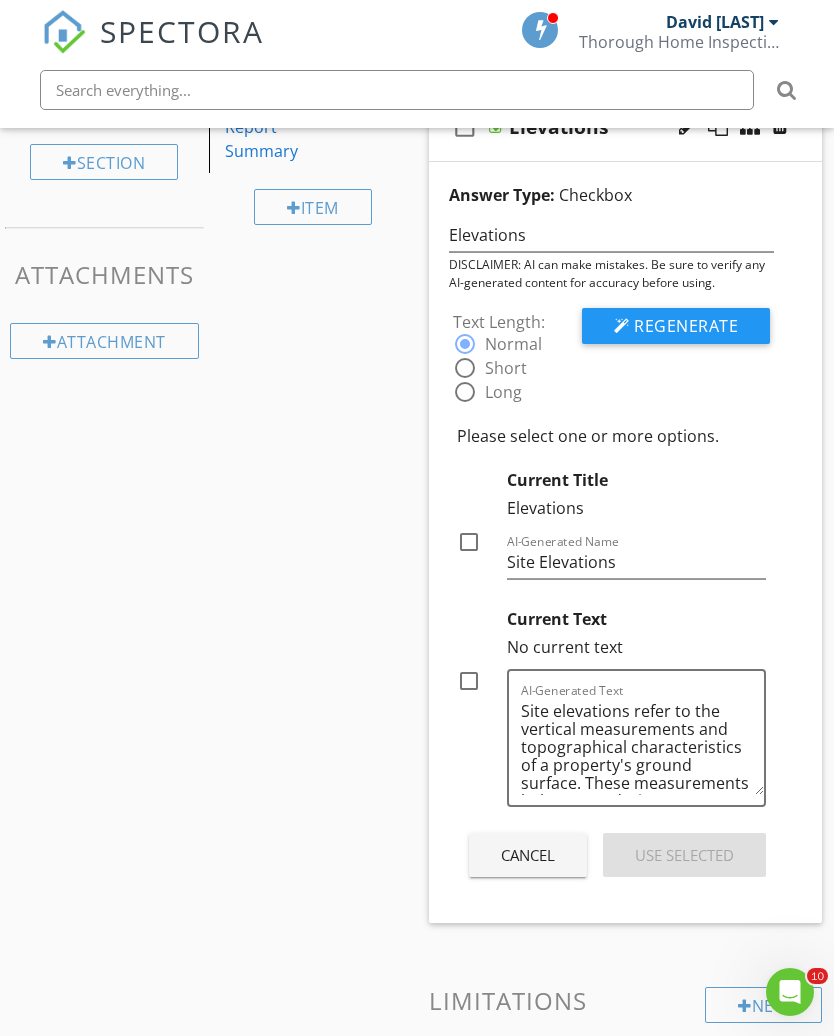 scroll, scrollTop: 340, scrollLeft: 0, axis: vertical 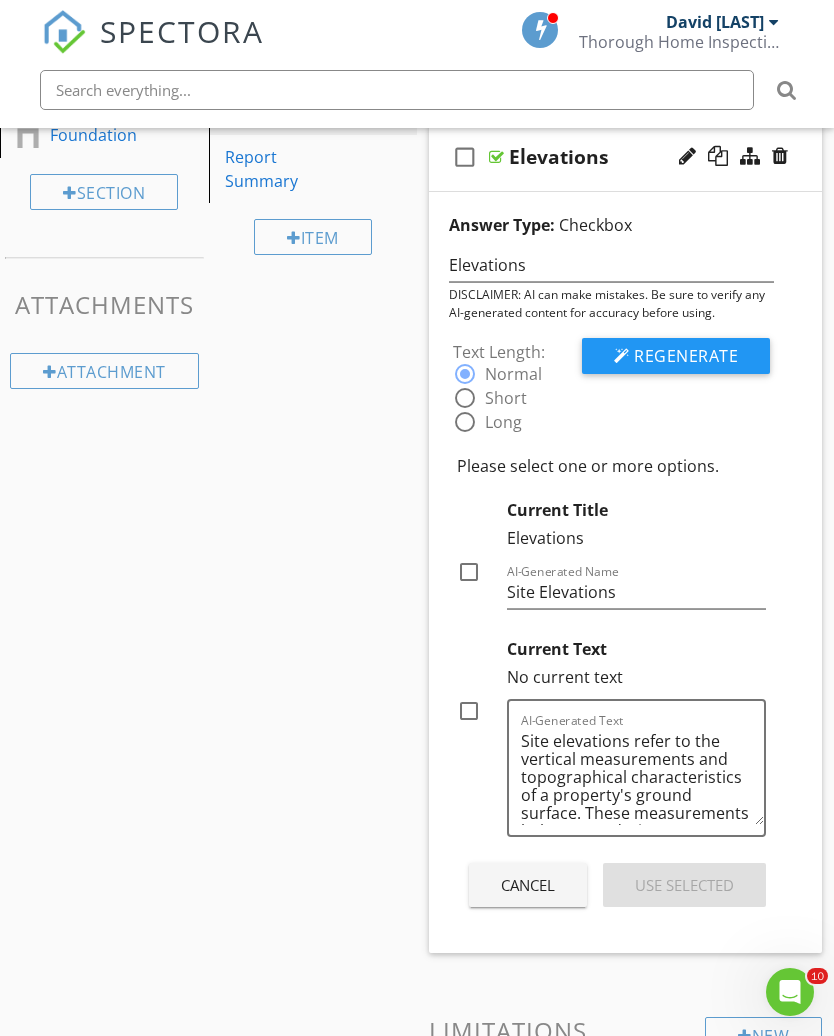click on "Cancel" at bounding box center (528, 885) 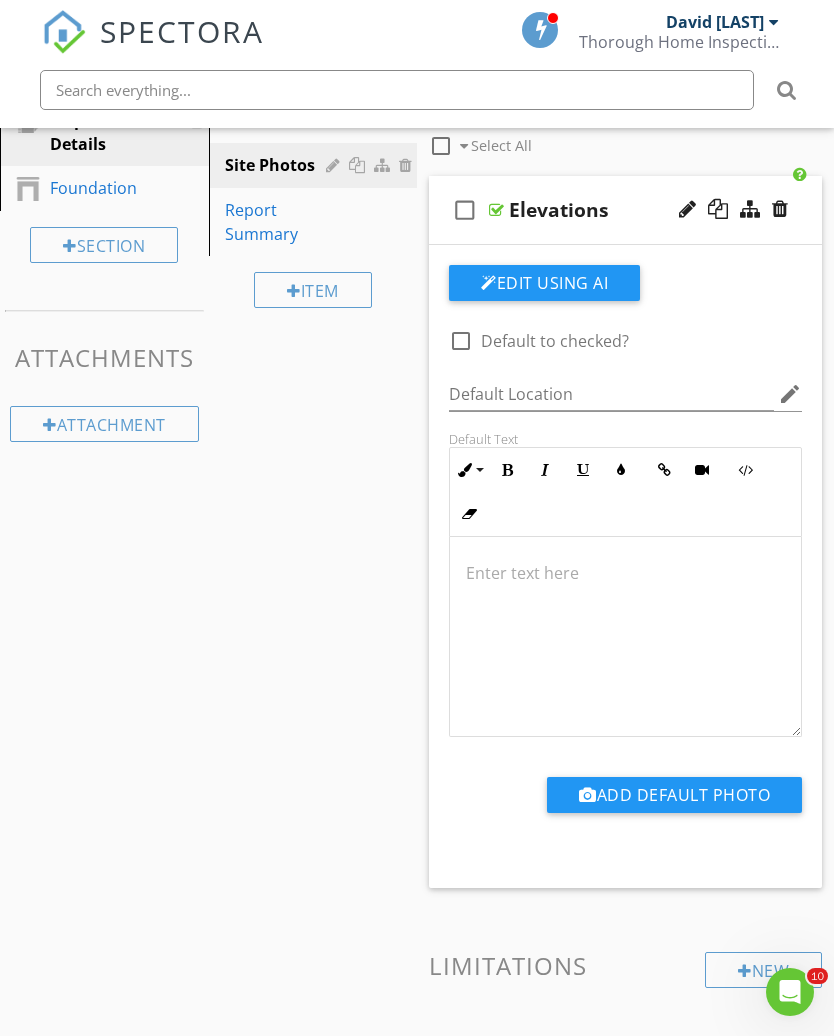 scroll, scrollTop: 0, scrollLeft: 0, axis: both 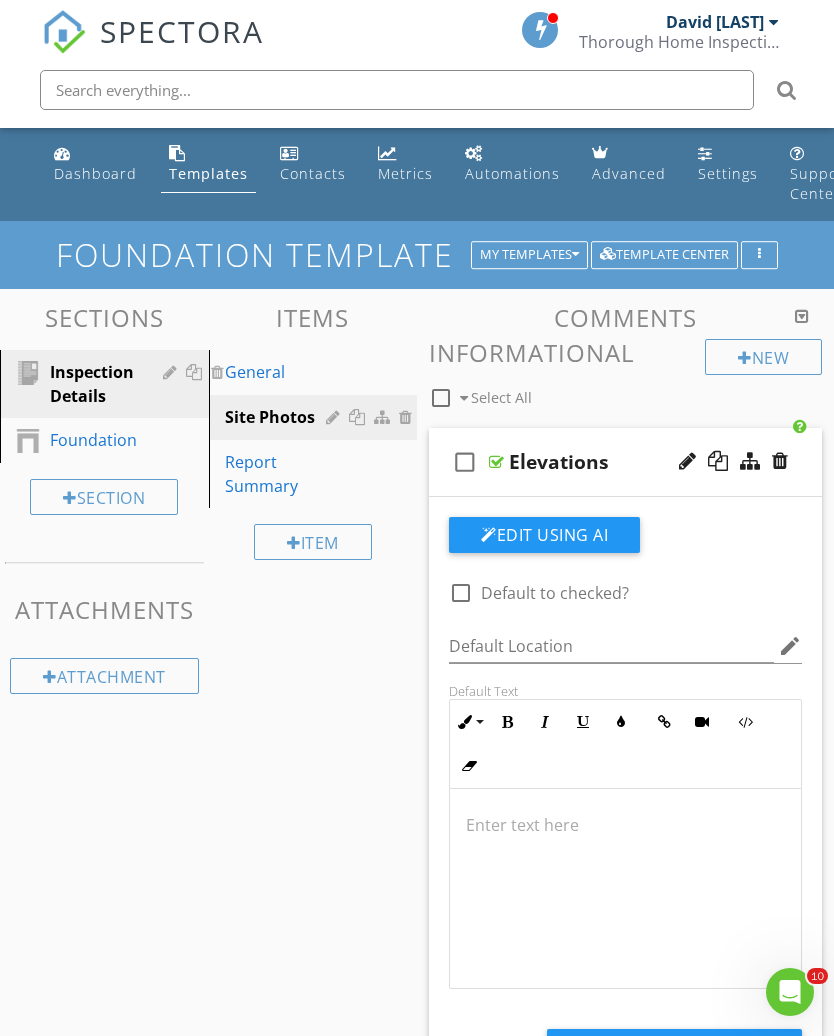 click on "Report Summary" at bounding box center (279, 474) 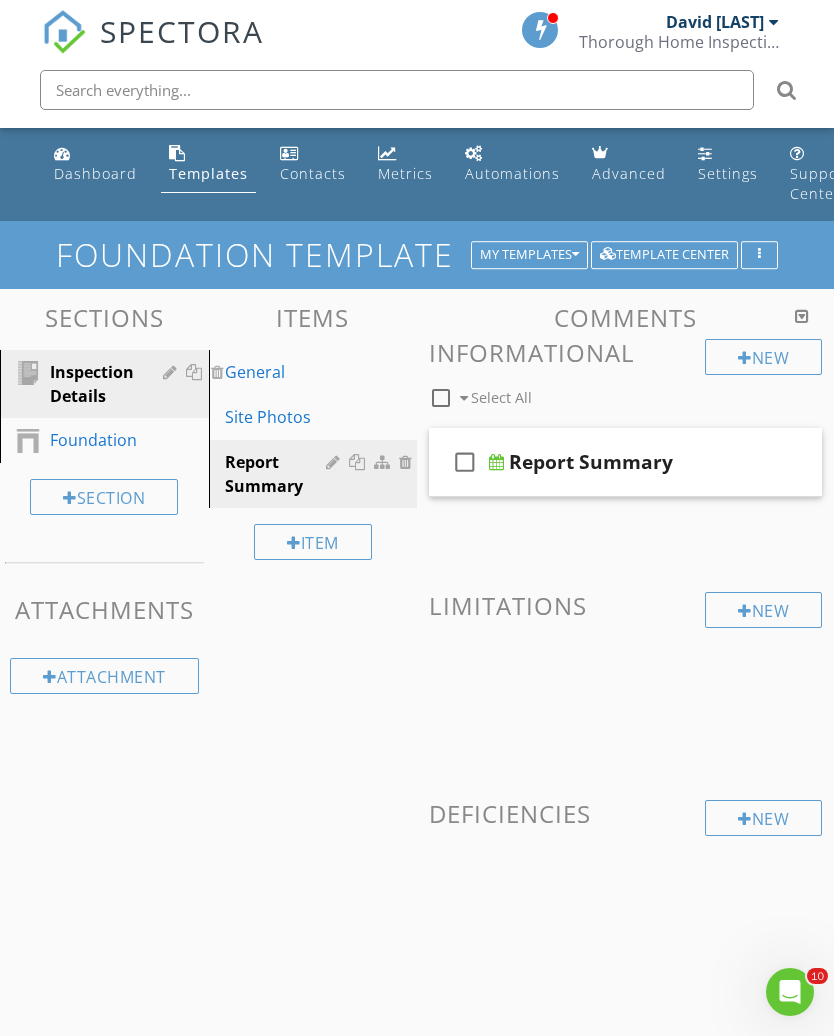 click at bounding box center (718, 461) 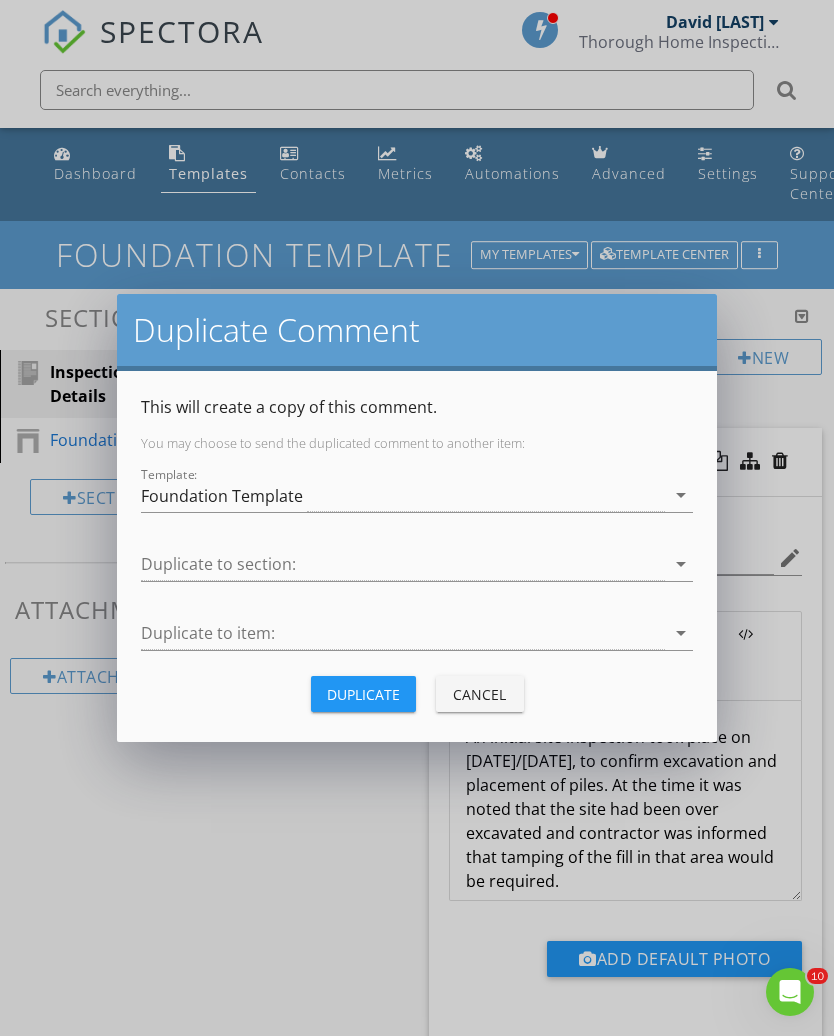click on "Cancel" at bounding box center (480, 694) 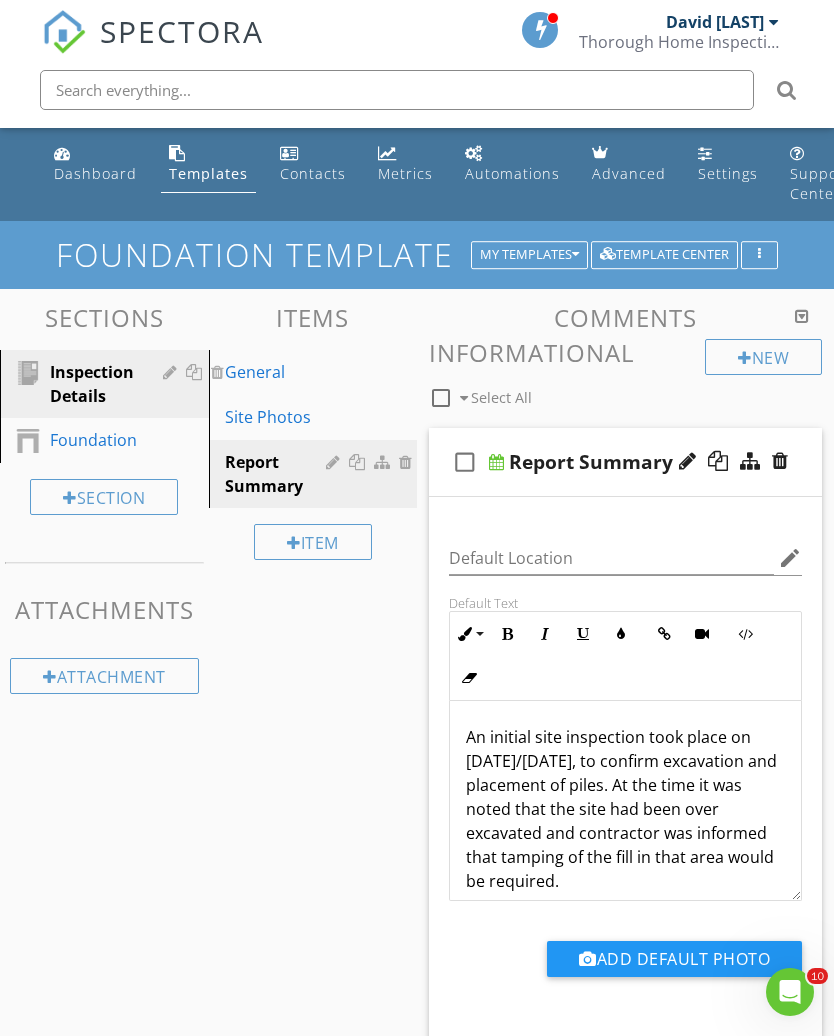 click on "Foundation" at bounding box center (93, 440) 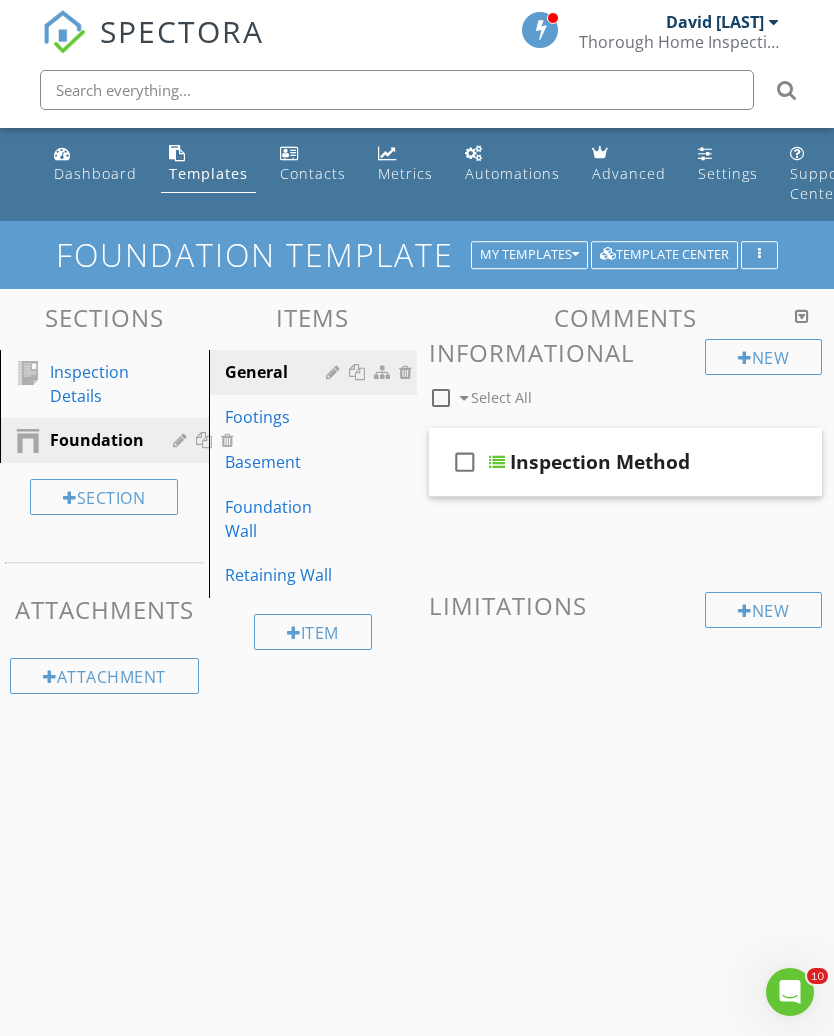 click at bounding box center (718, 461) 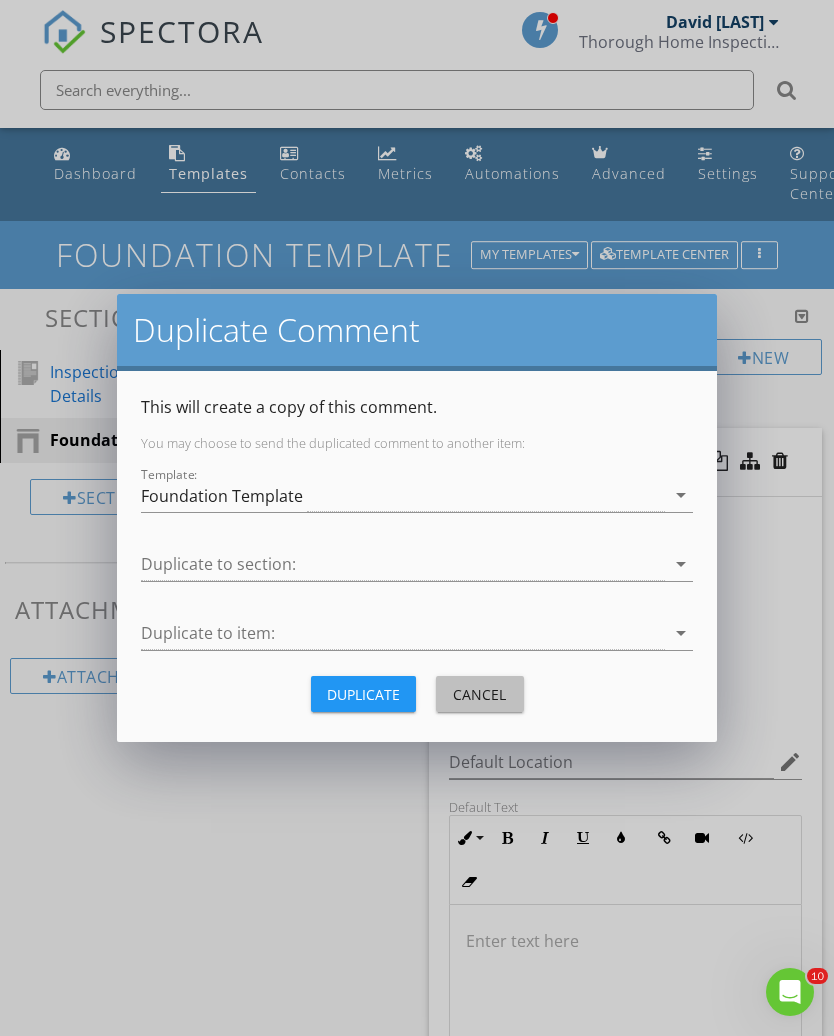 click on "Cancel" at bounding box center (480, 694) 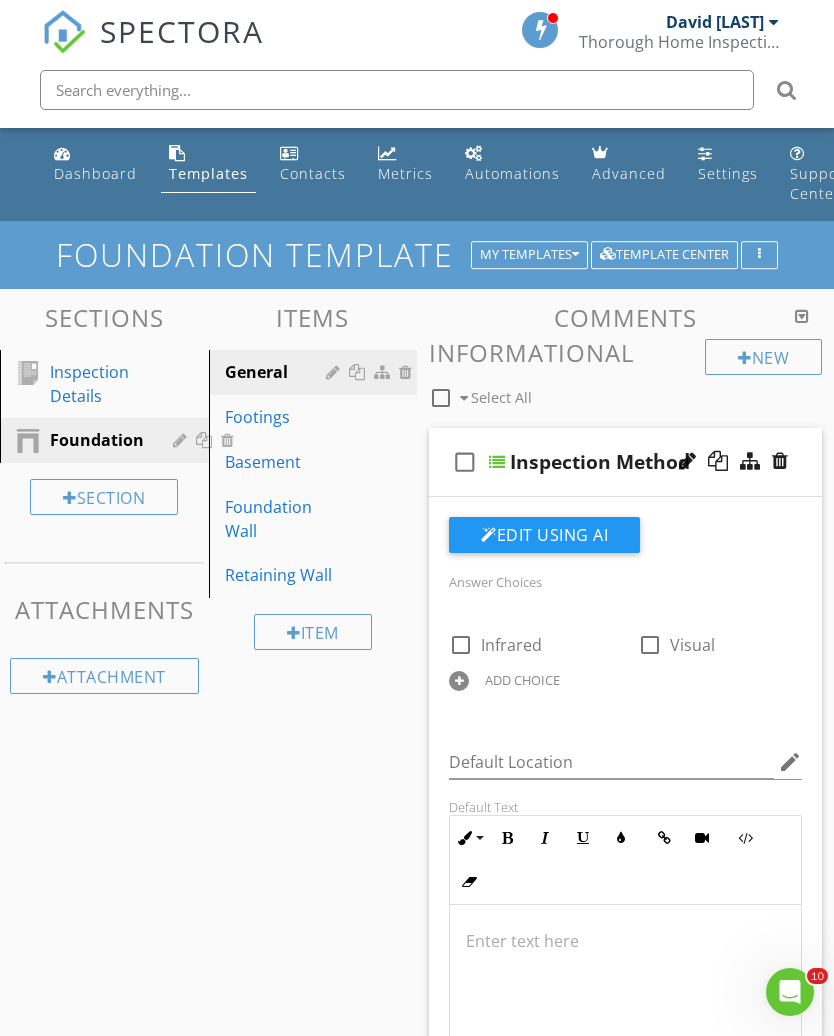click on "Footings" at bounding box center [279, 417] 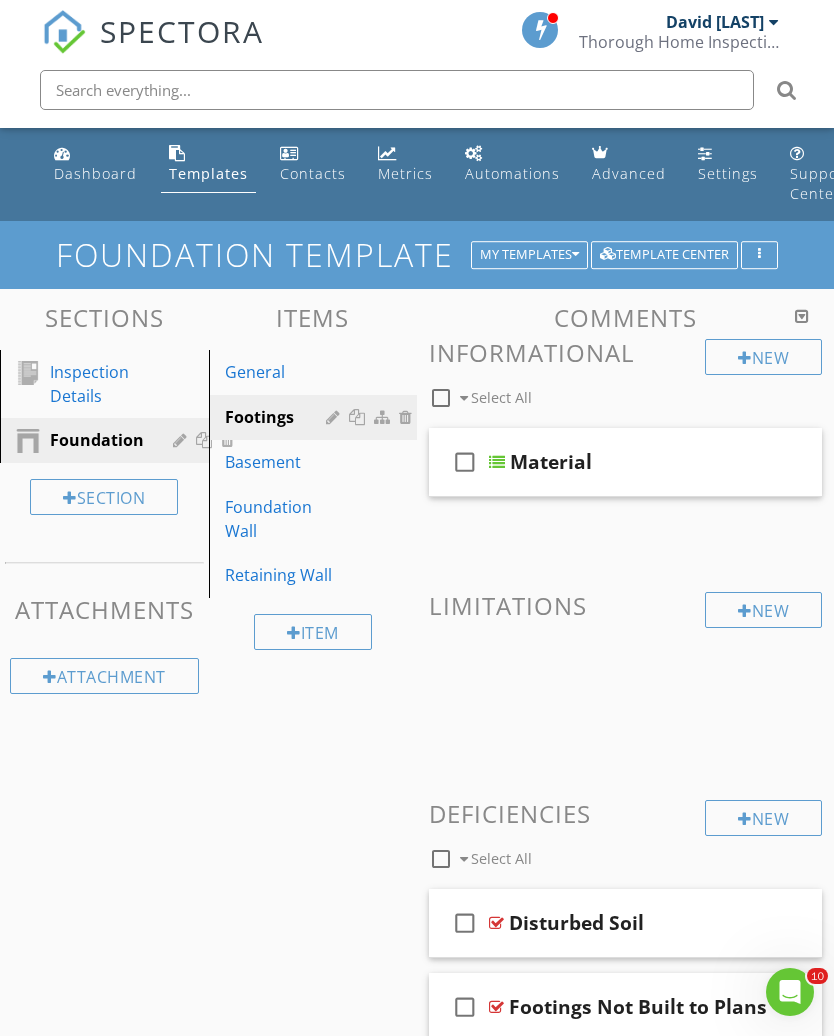 click on "Basement" at bounding box center [279, 462] 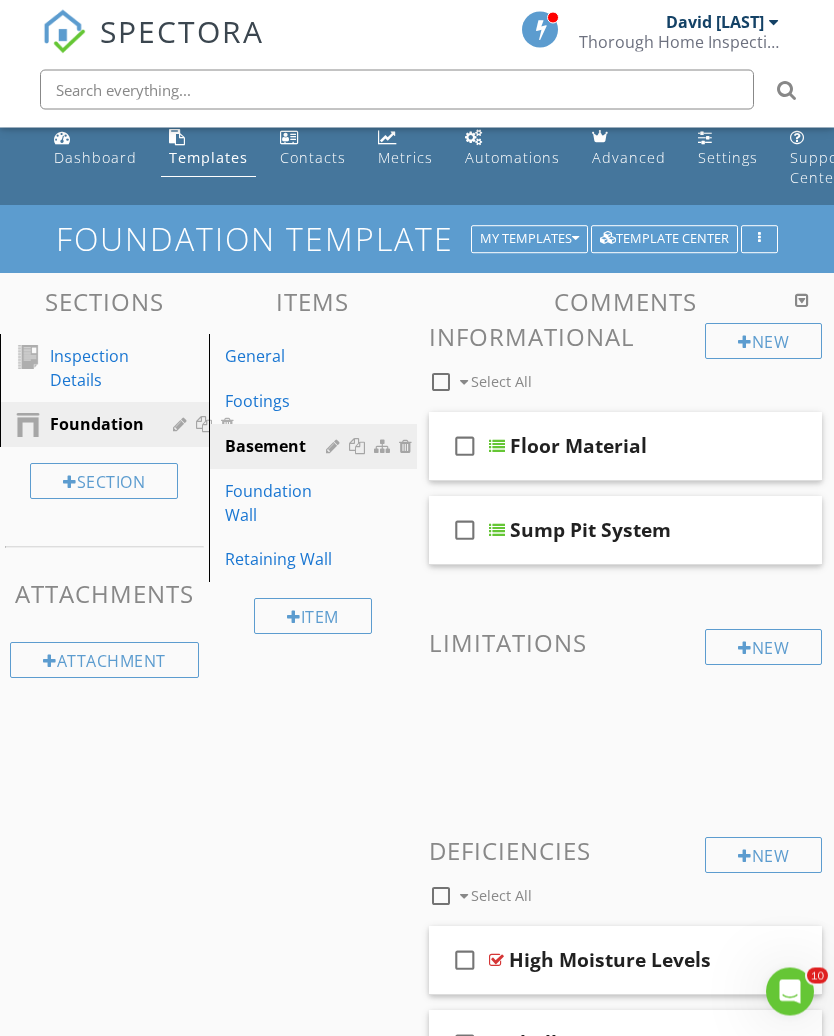 scroll, scrollTop: 0, scrollLeft: 0, axis: both 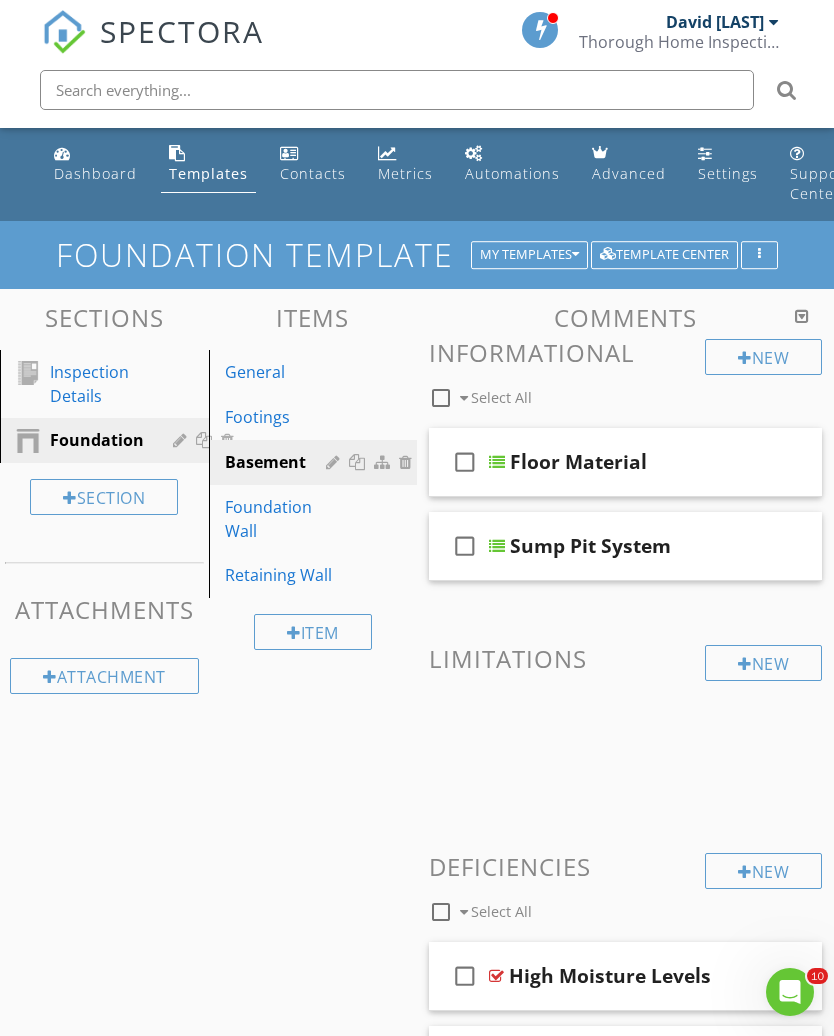 click on "Foundation Wall" at bounding box center [279, 519] 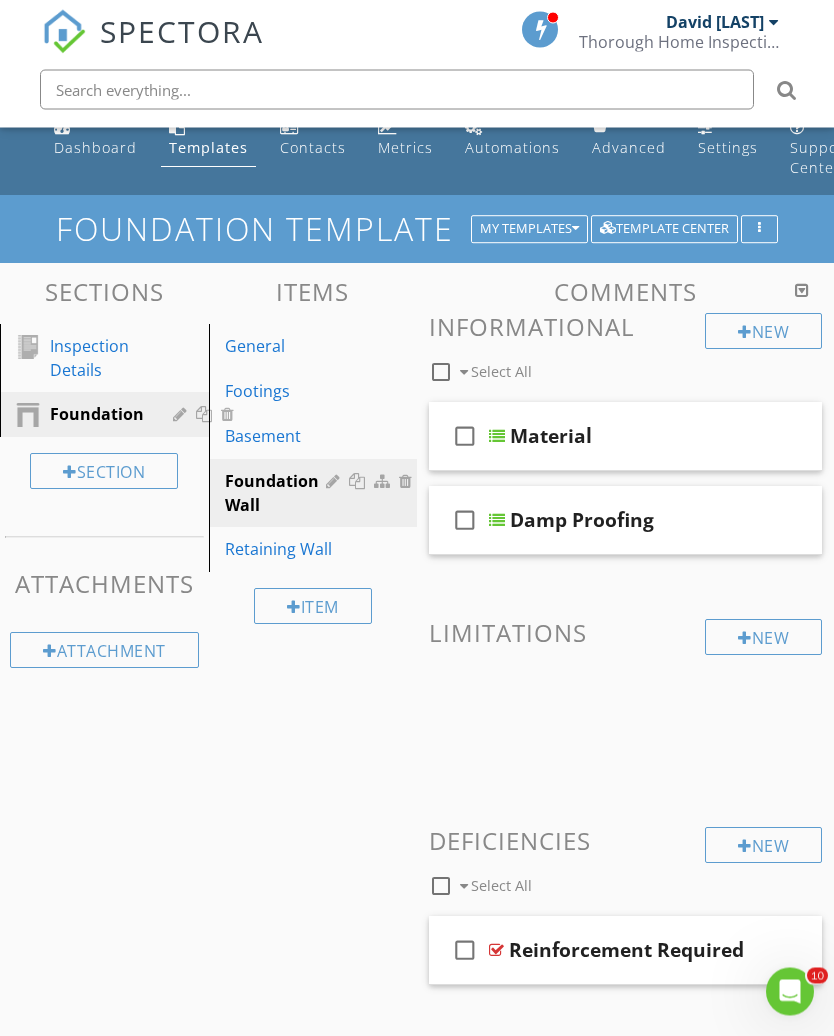 scroll, scrollTop: 0, scrollLeft: 0, axis: both 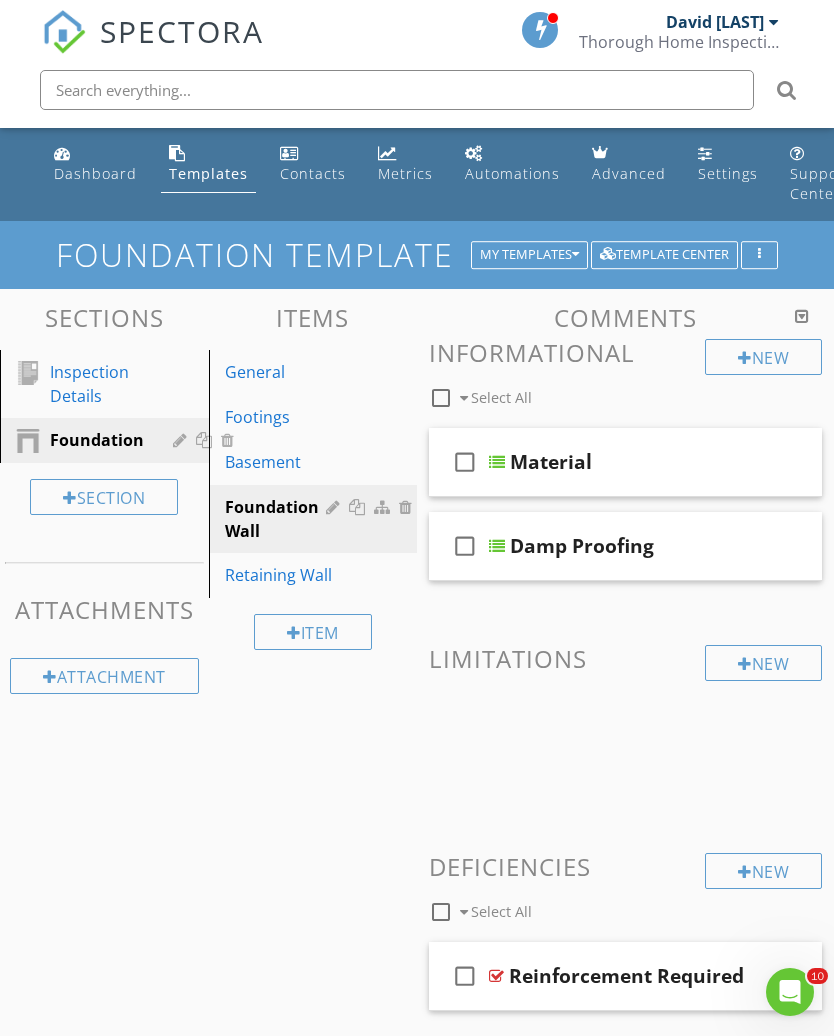 click on "Retaining Wall" at bounding box center [279, 575] 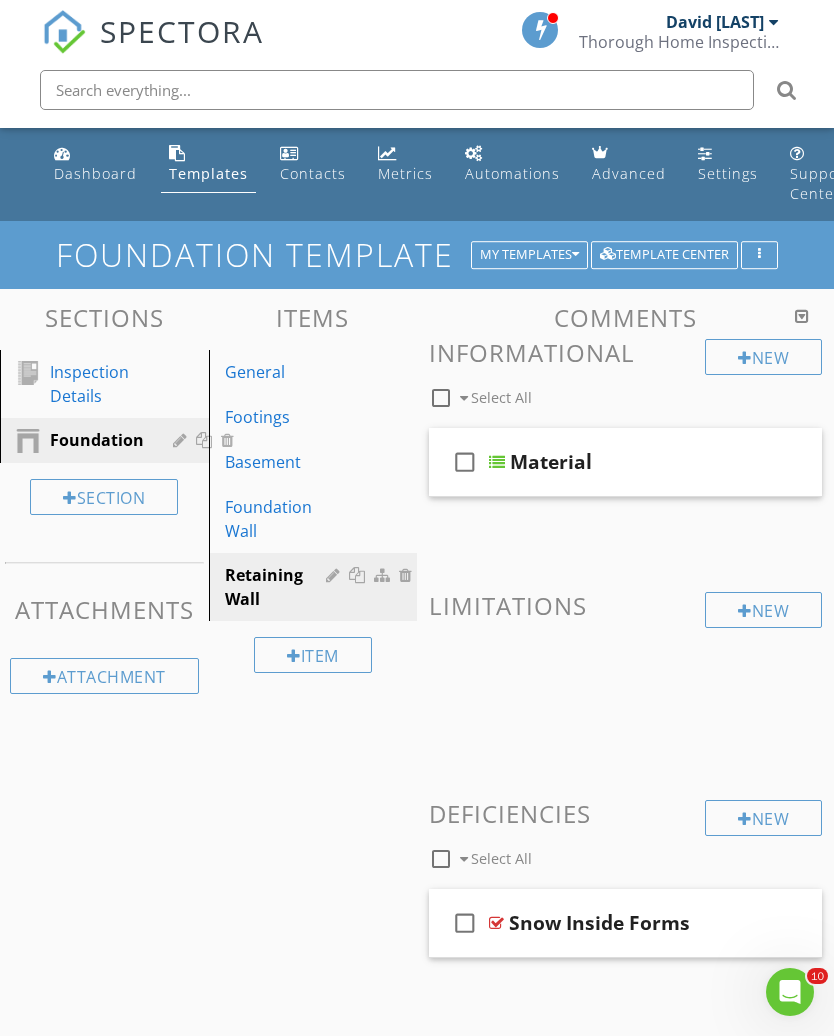 click on "Foundation Wall" at bounding box center [279, 519] 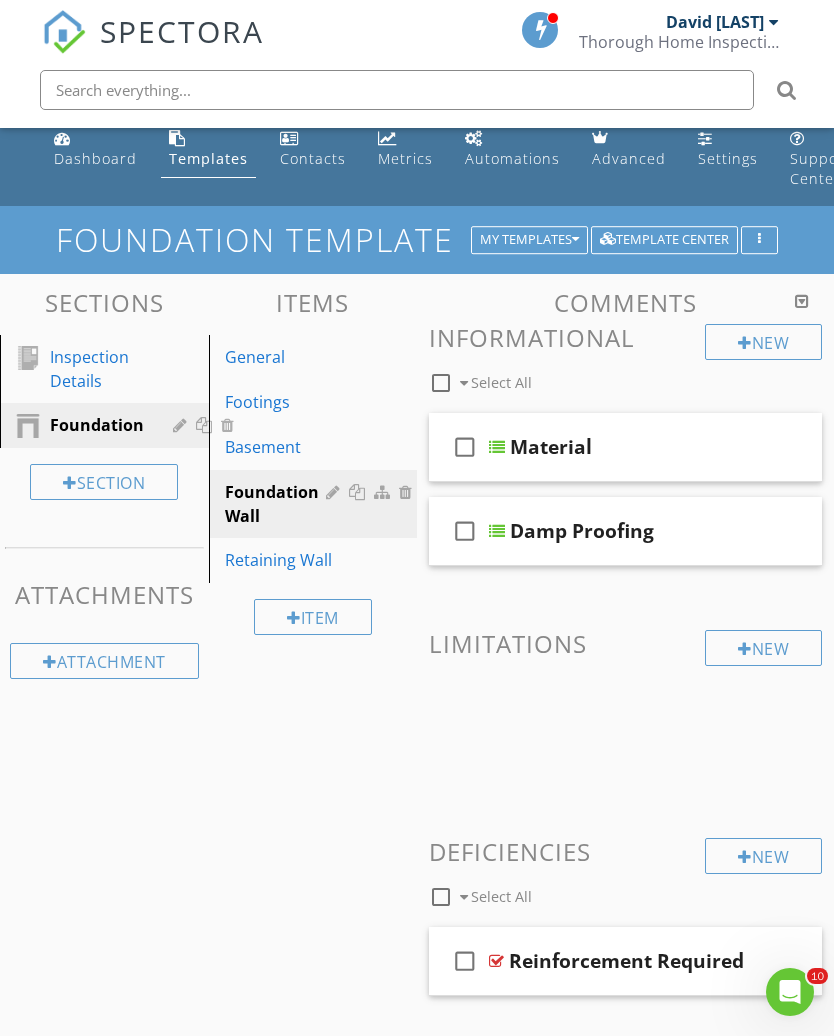 scroll, scrollTop: 0, scrollLeft: 0, axis: both 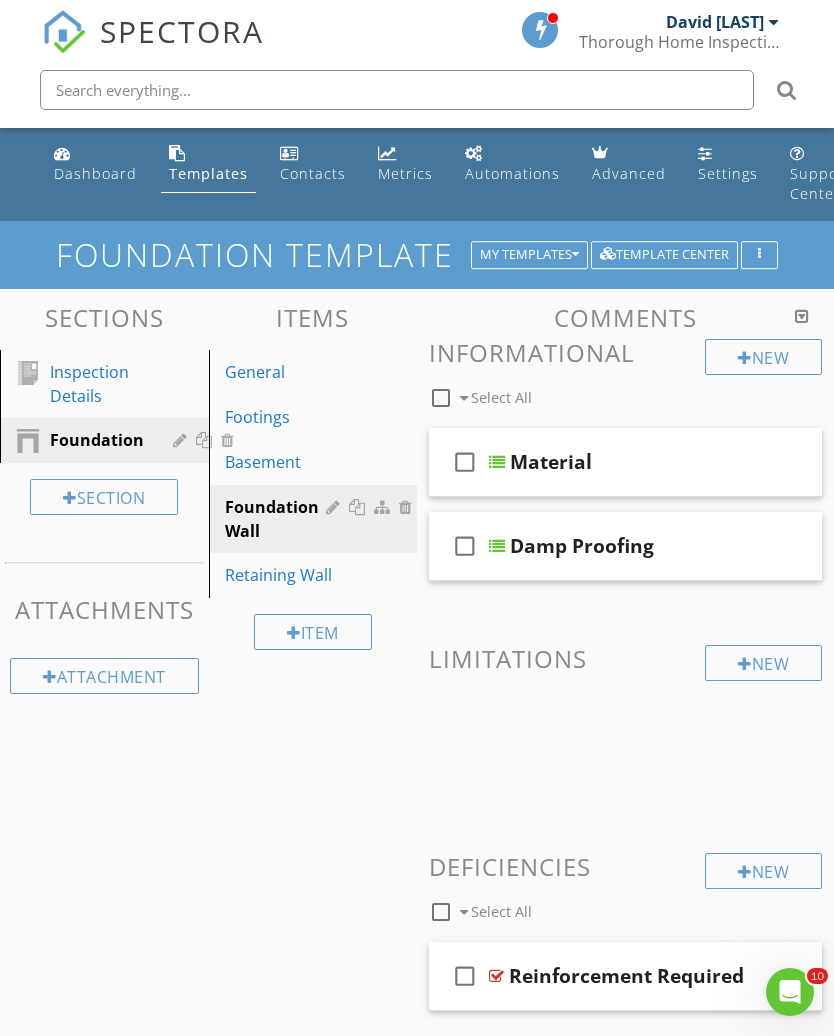 click on "Inspection Details" at bounding box center (89, 384) 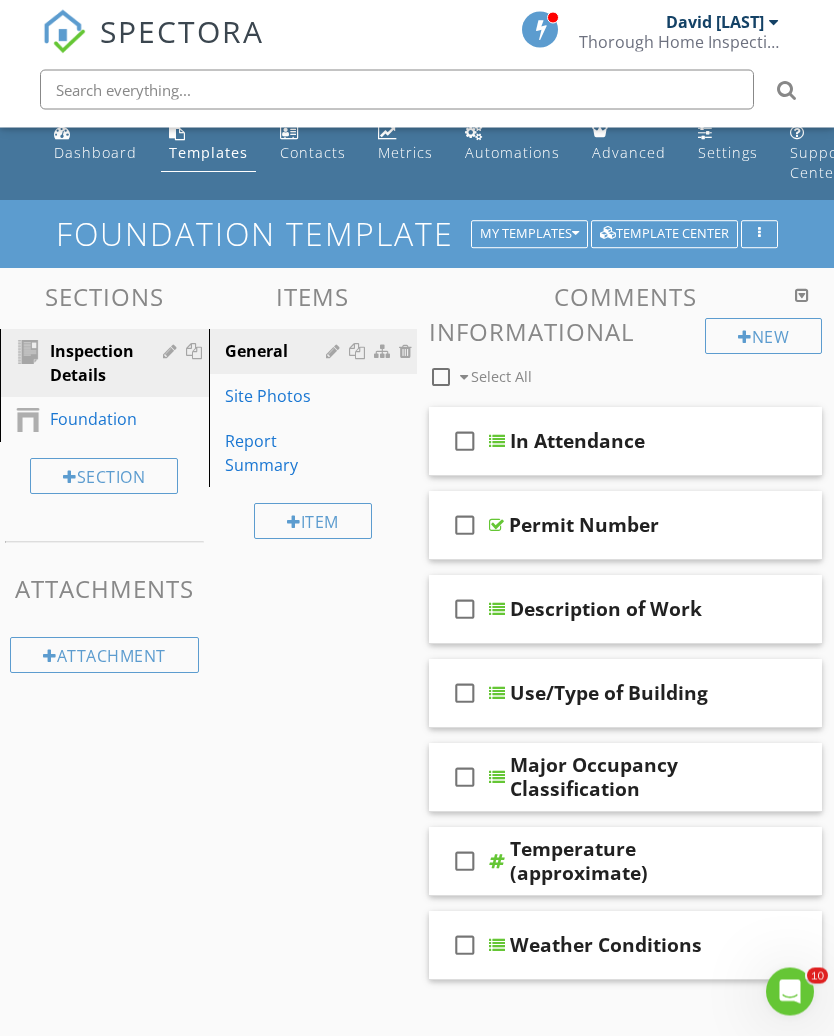 scroll, scrollTop: 0, scrollLeft: 0, axis: both 